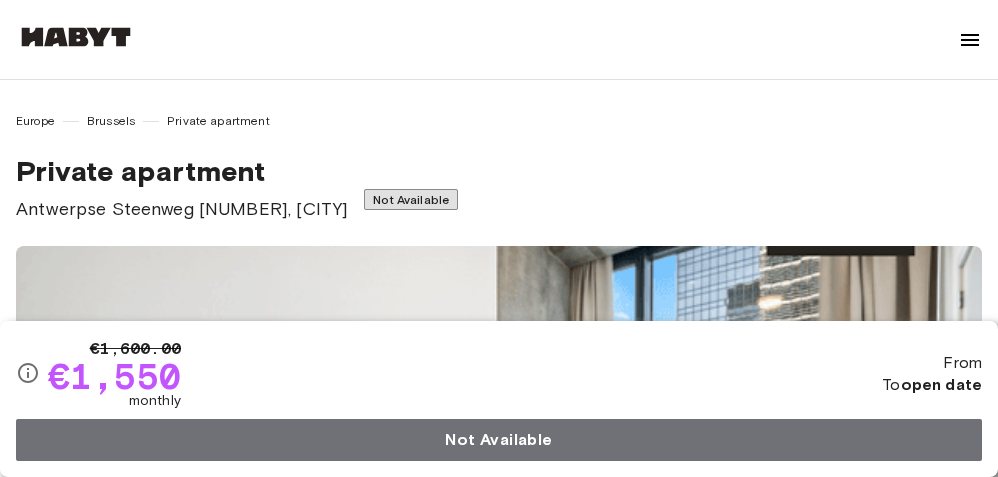 scroll, scrollTop: 302, scrollLeft: 0, axis: vertical 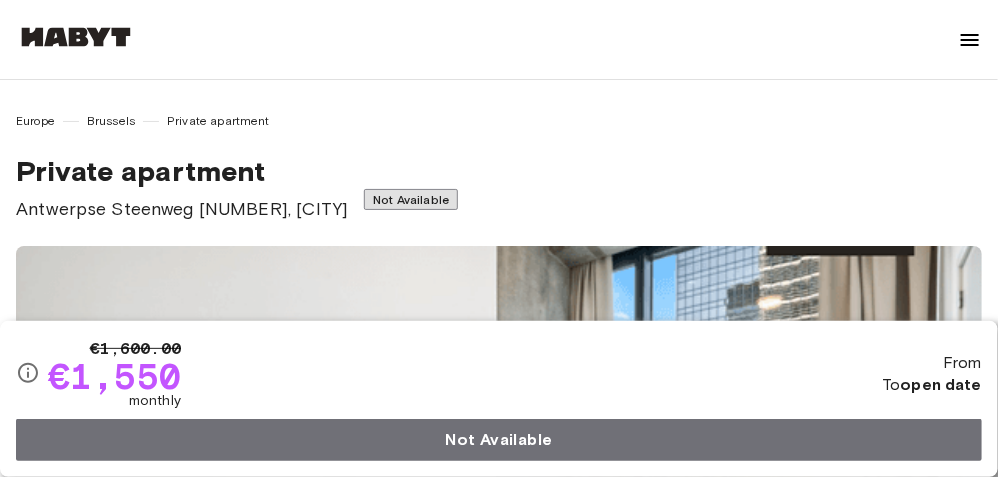 click at bounding box center (970, 40) 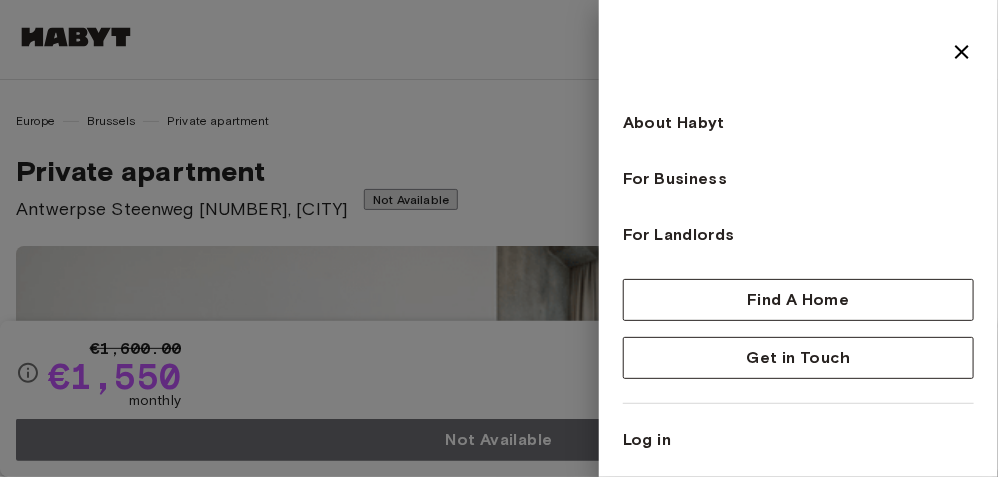 click at bounding box center [499, 238] 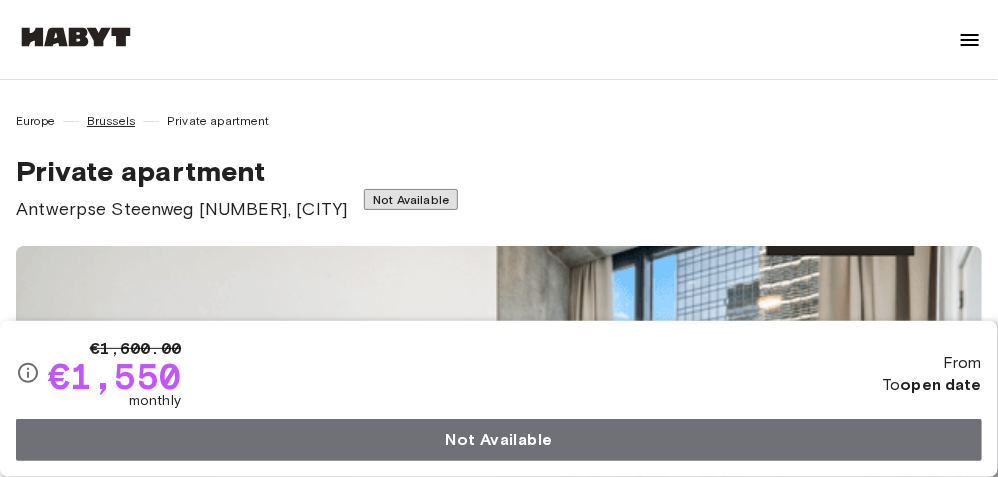 click on "Brussels" at bounding box center (111, 121) 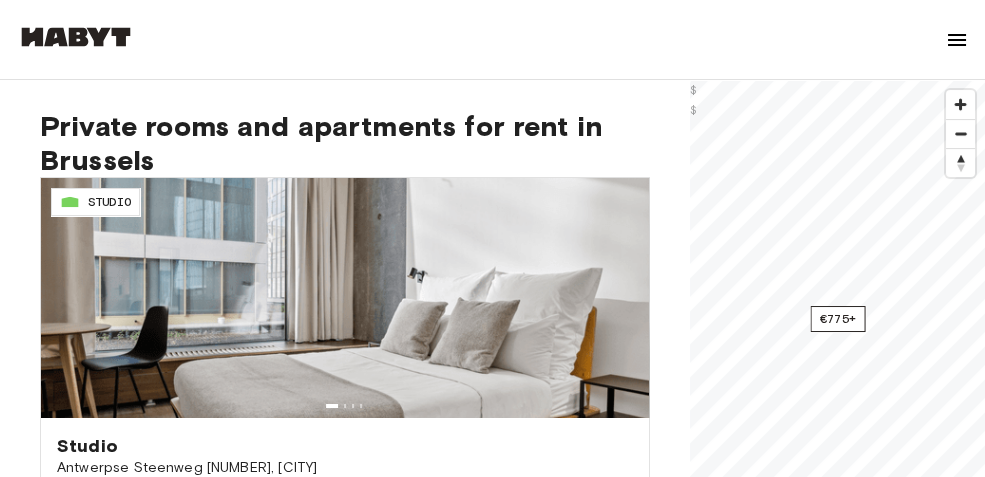 scroll, scrollTop: 117, scrollLeft: 0, axis: vertical 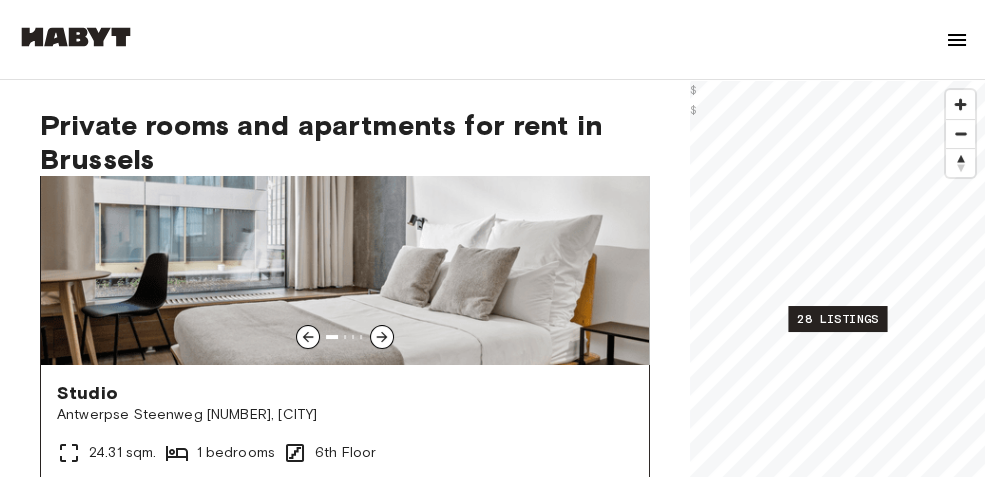click at bounding box center (345, 245) 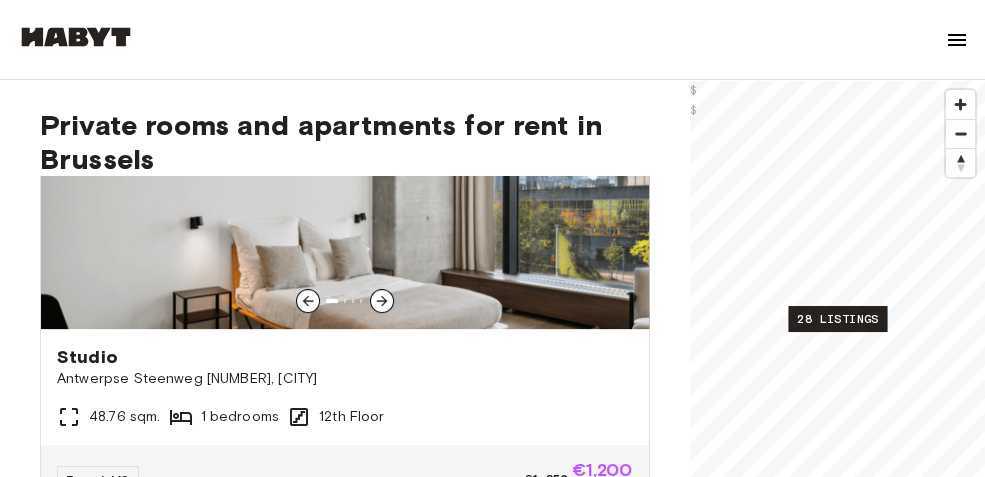 scroll, scrollTop: 1438, scrollLeft: 0, axis: vertical 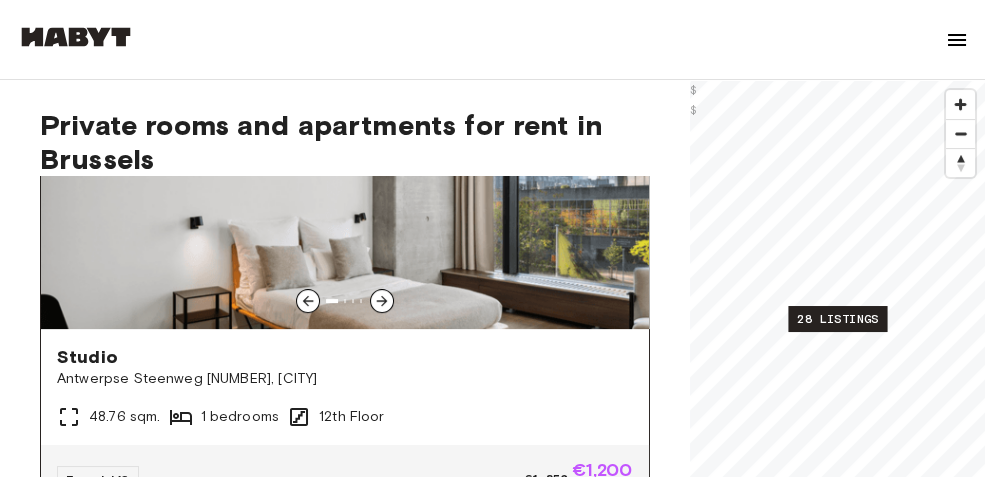 click at bounding box center [345, 209] 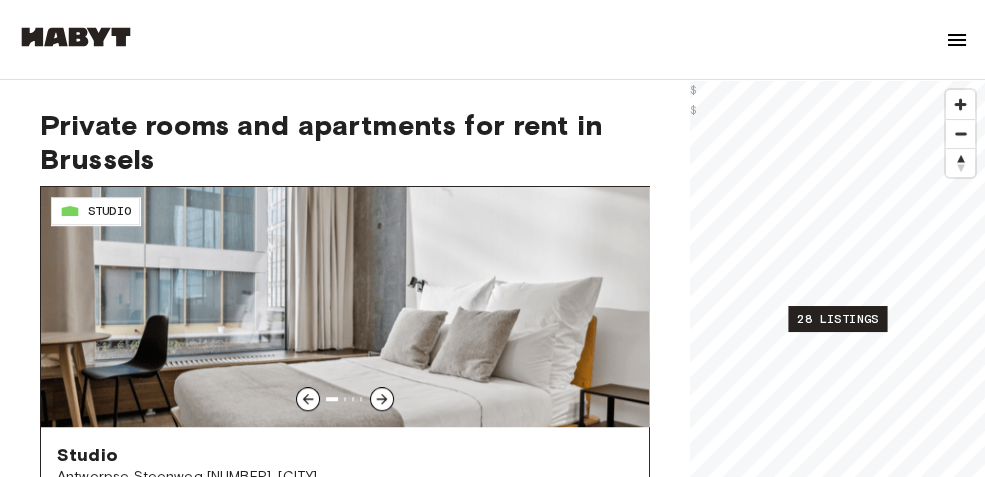 scroll, scrollTop: 3140, scrollLeft: 0, axis: vertical 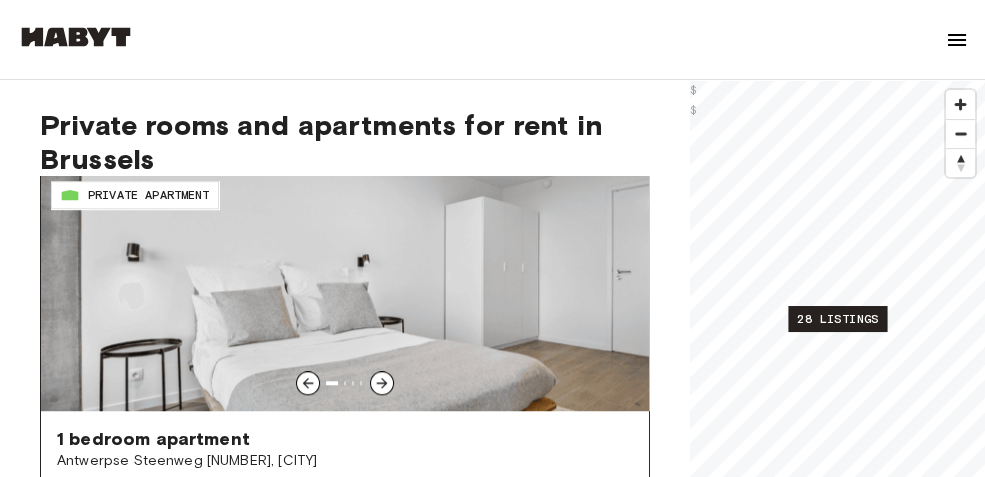 click at bounding box center [345, 291] 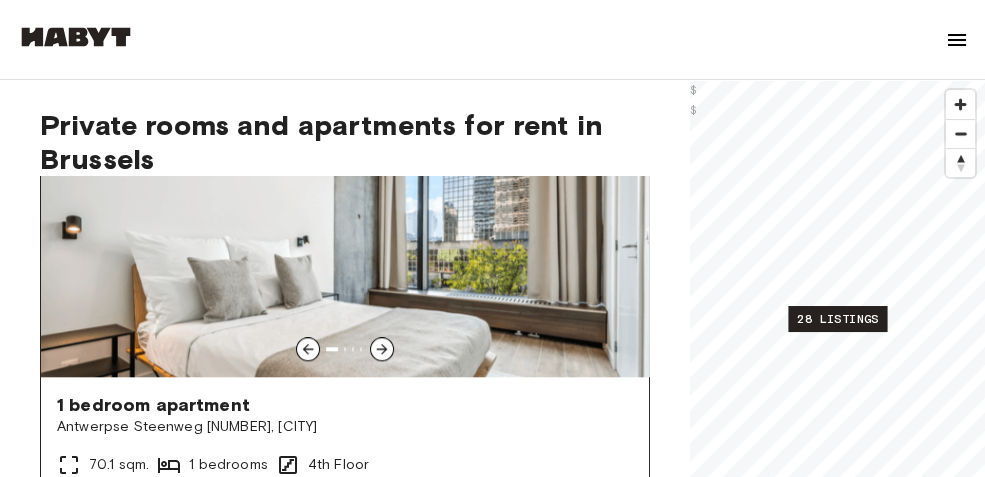 scroll, scrollTop: 4518, scrollLeft: 0, axis: vertical 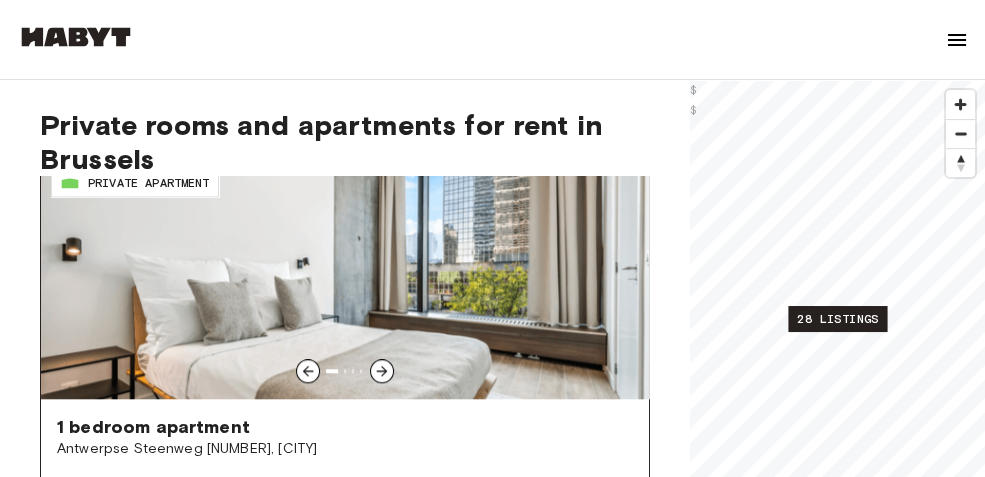 click at bounding box center [345, 279] 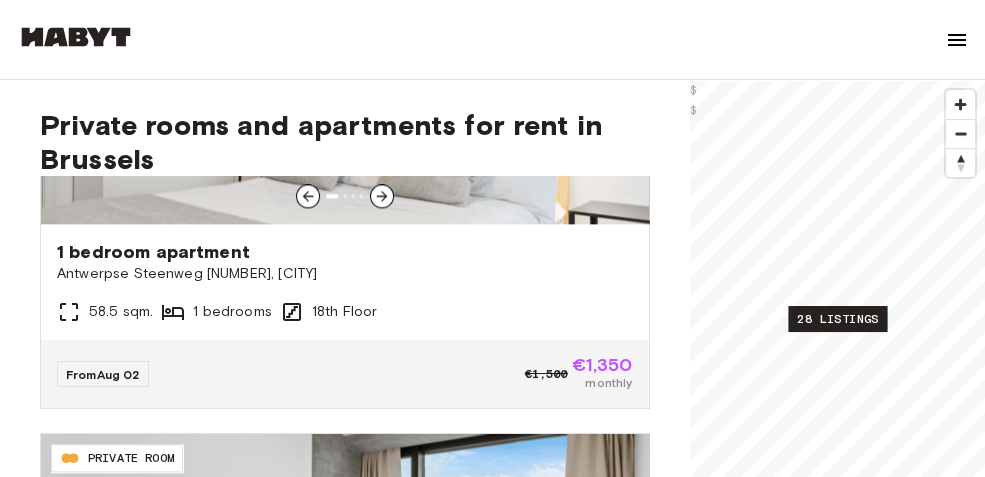 scroll, scrollTop: 5620, scrollLeft: 0, axis: vertical 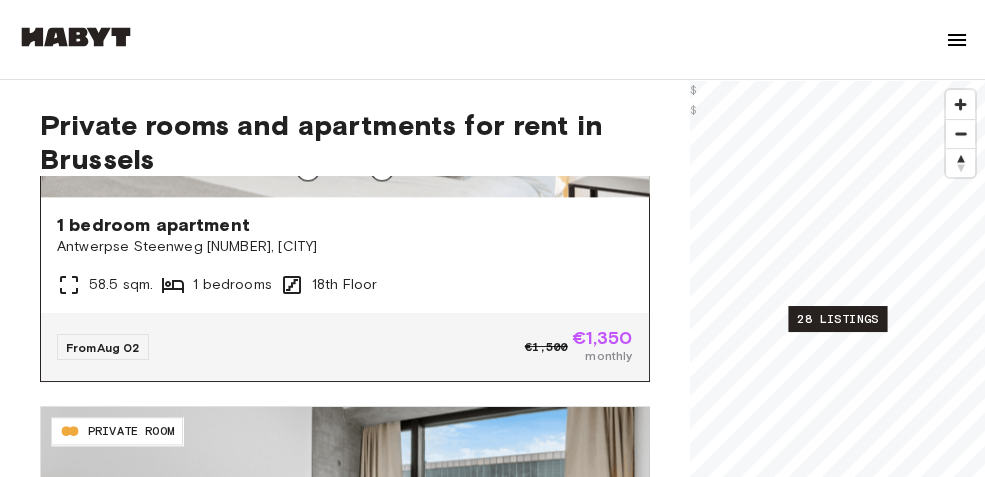 click on "1 bedroom apartment" at bounding box center [345, 225] 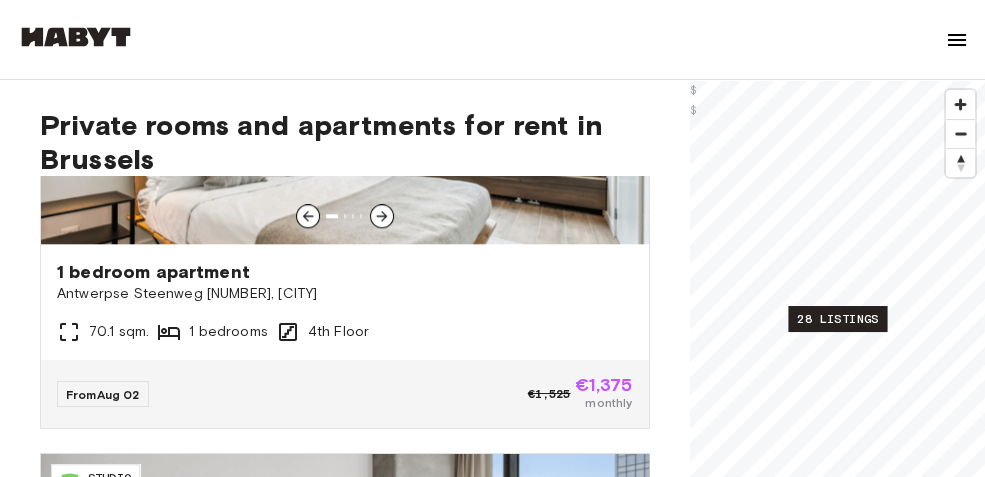 scroll, scrollTop: 4672, scrollLeft: 0, axis: vertical 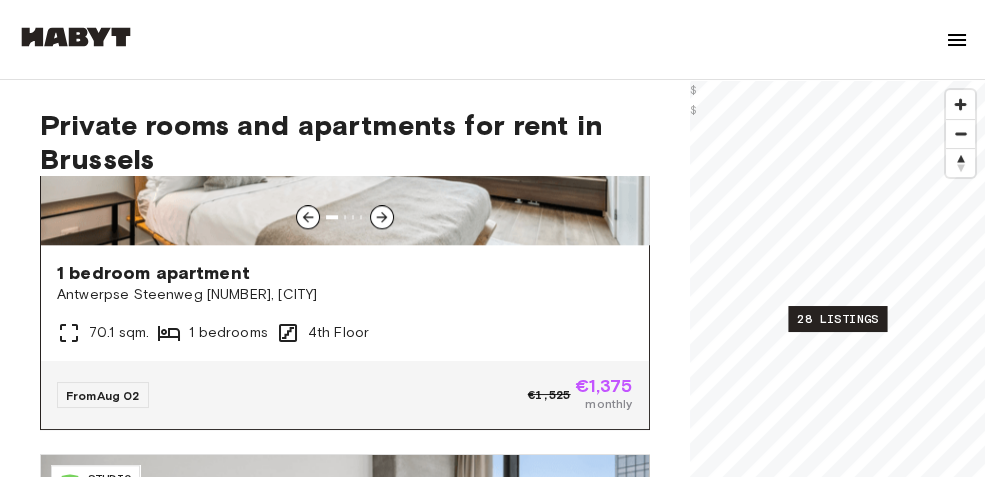 click at bounding box center [345, 217] 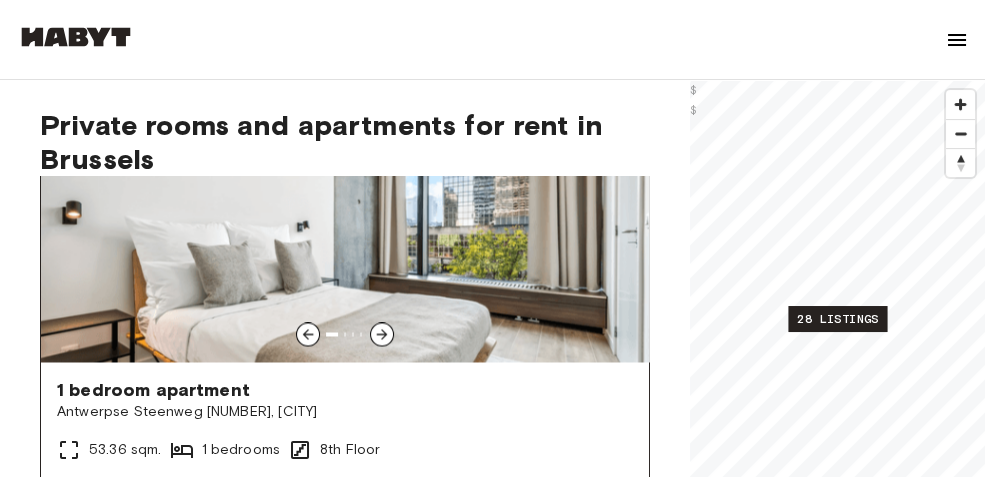 scroll, scrollTop: 6804, scrollLeft: 0, axis: vertical 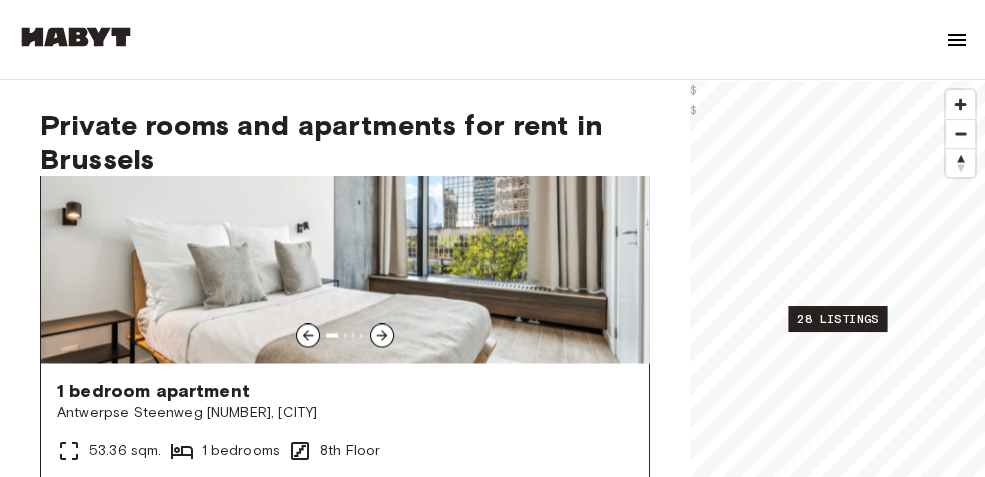 click at bounding box center (345, 243) 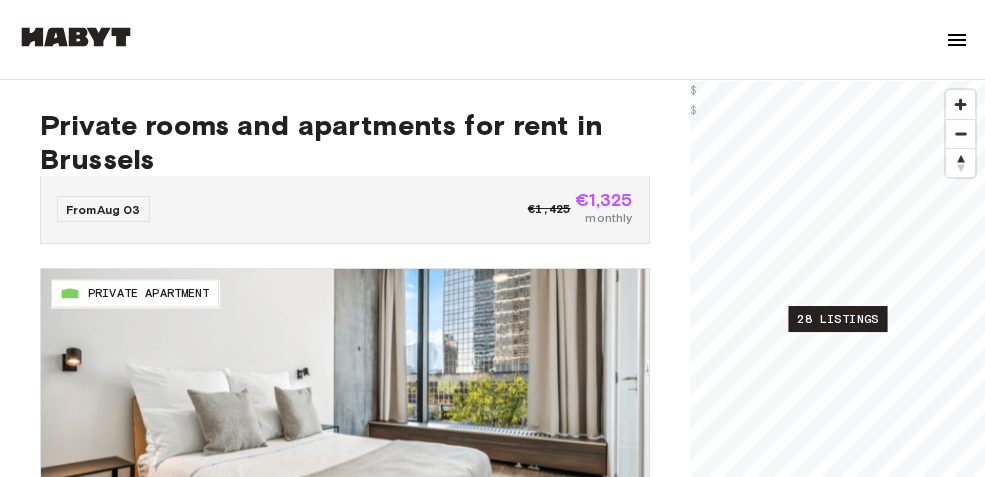 scroll, scrollTop: 6638, scrollLeft: 0, axis: vertical 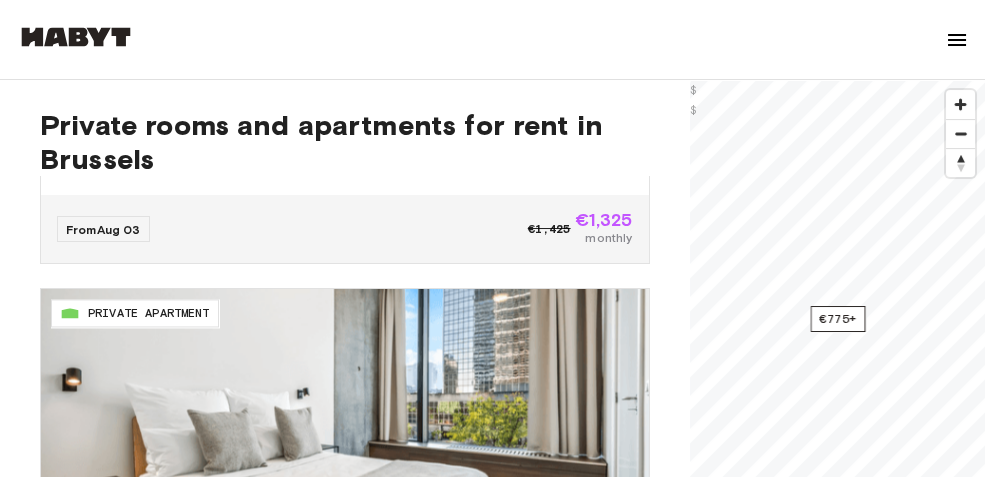 click at bounding box center (957, 40) 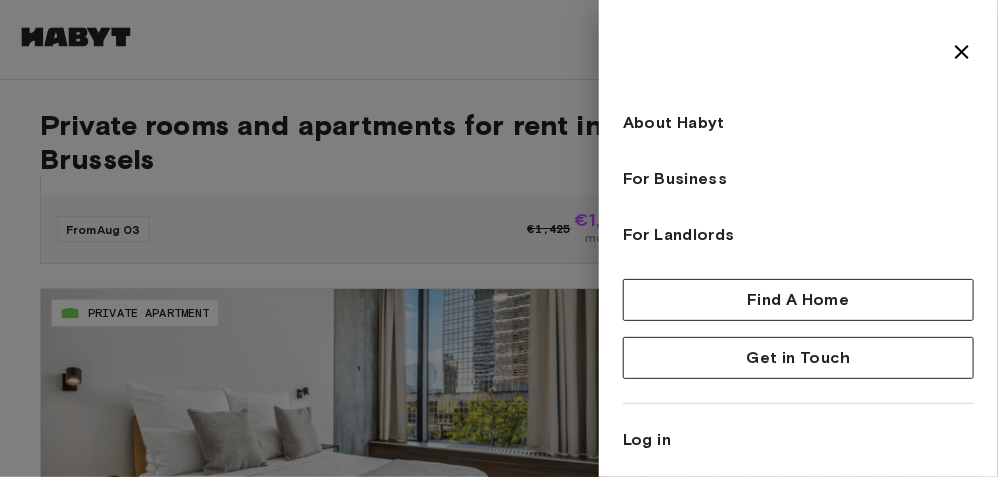click at bounding box center (499, 238) 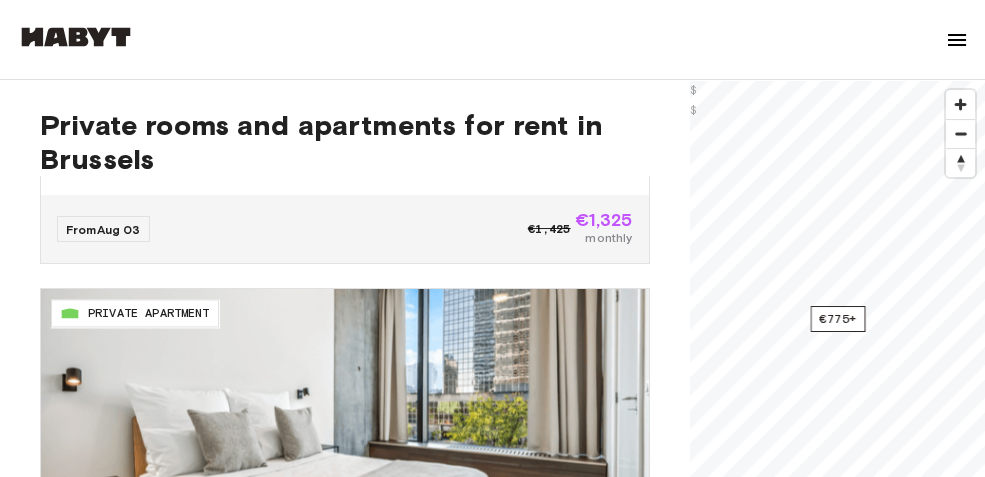drag, startPoint x: 0, startPoint y: 0, endPoint x: 34, endPoint y: 108, distance: 113.22544 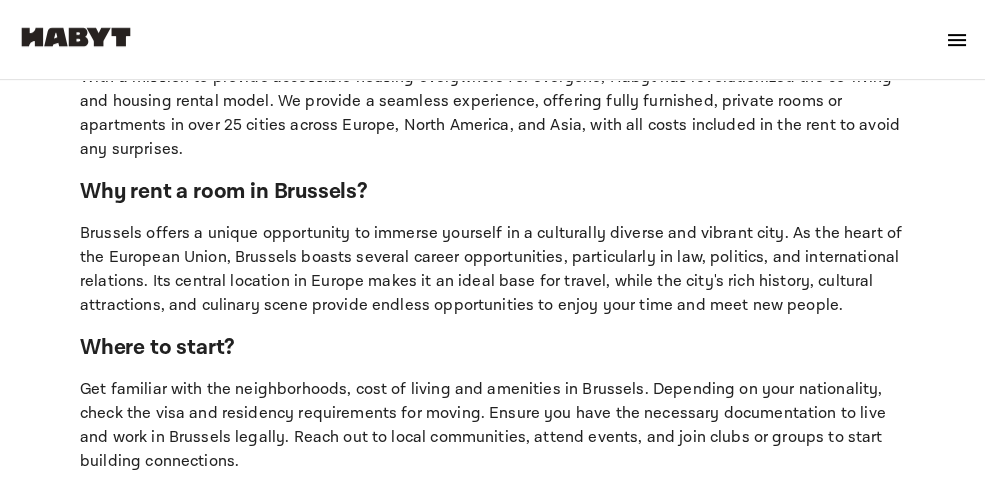 scroll, scrollTop: 1893, scrollLeft: 0, axis: vertical 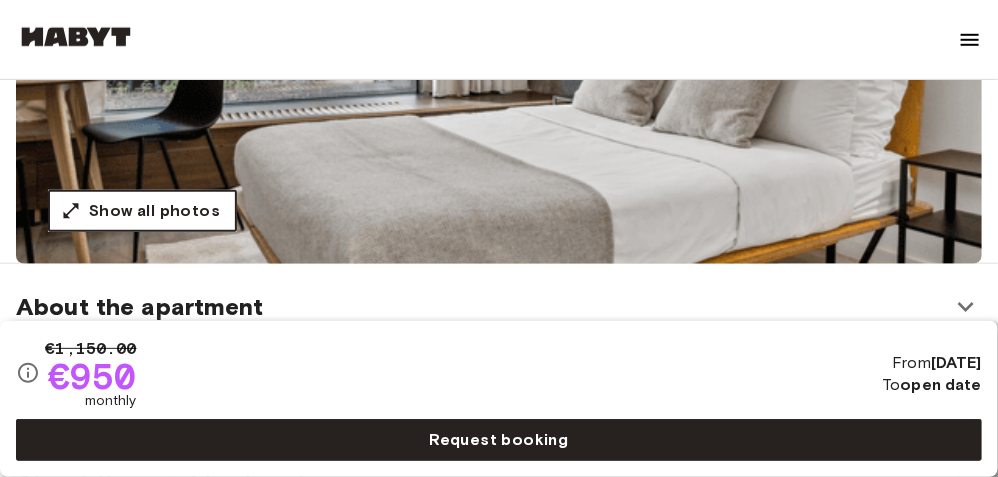 click on "Show all photos" at bounding box center (154, 211) 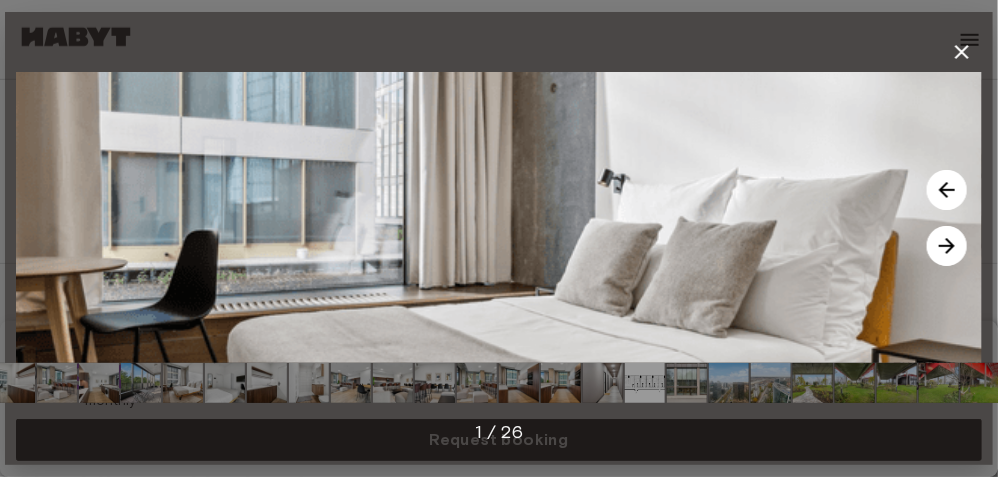click at bounding box center (499, 217) 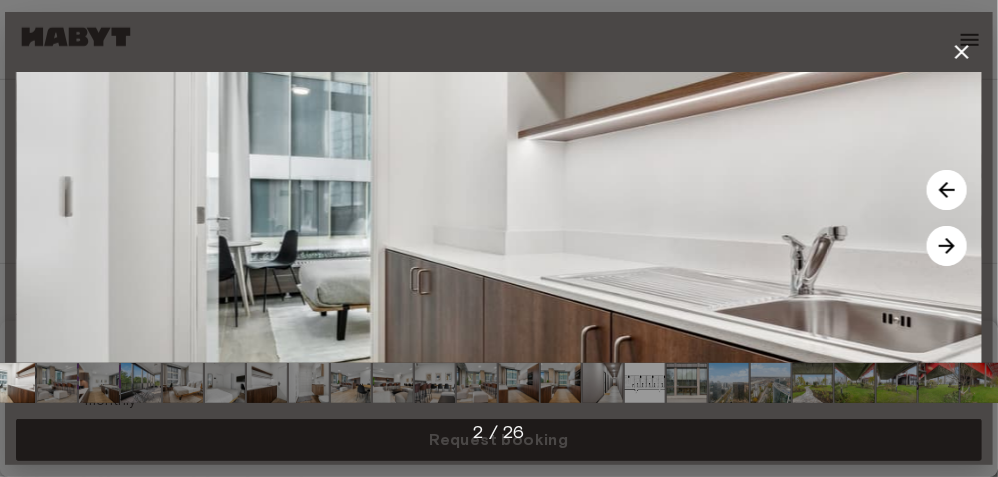 click at bounding box center [947, 246] 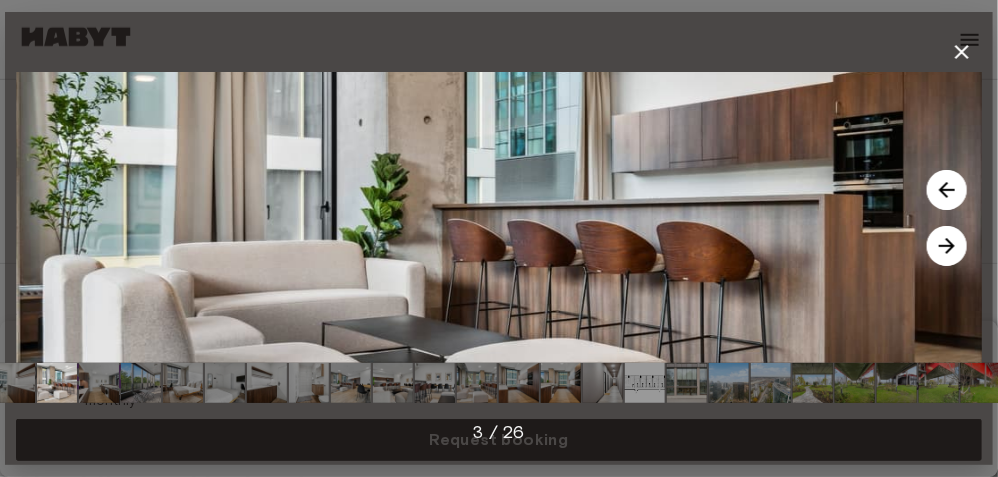click at bounding box center (947, 246) 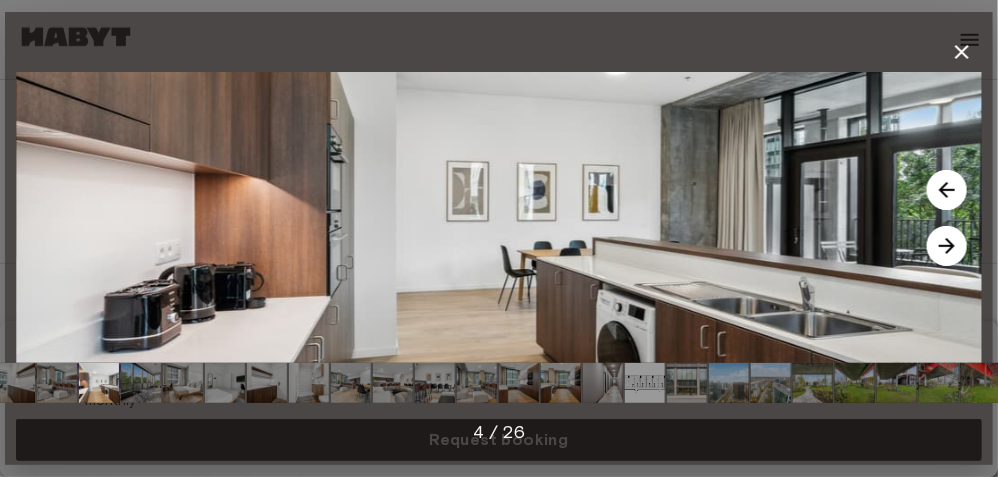 click at bounding box center [947, 246] 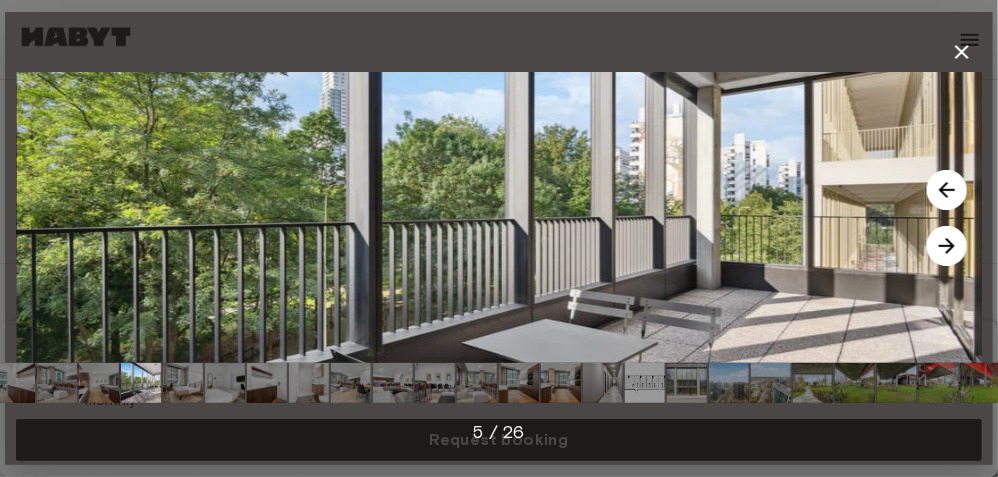 click at bounding box center [947, 246] 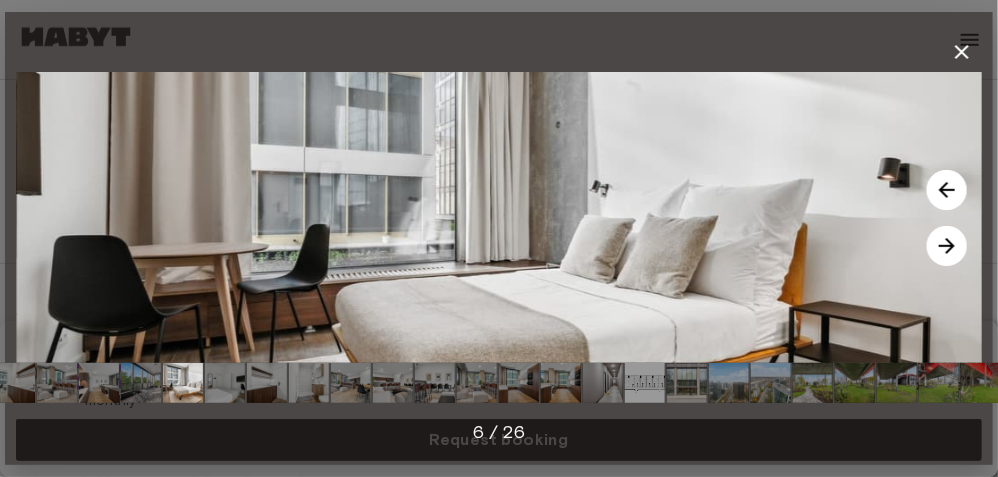 click at bounding box center [947, 246] 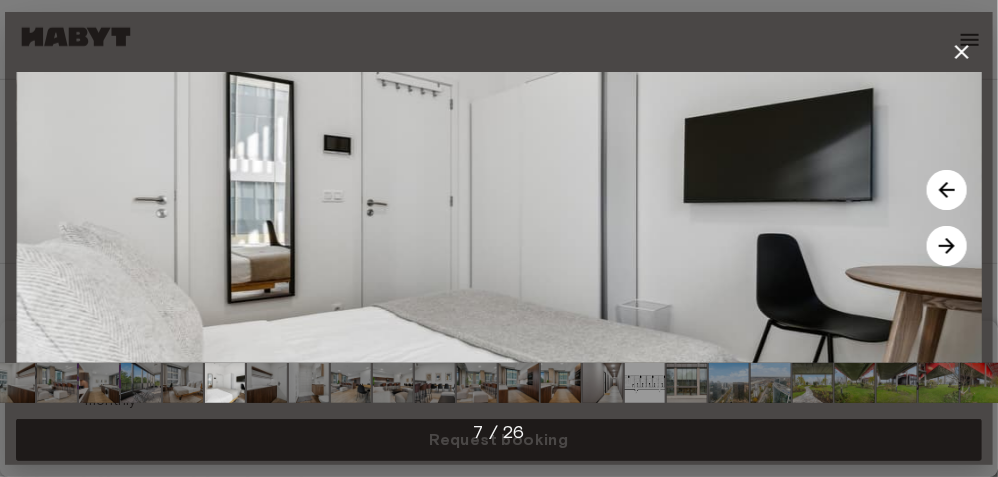 click at bounding box center [947, 246] 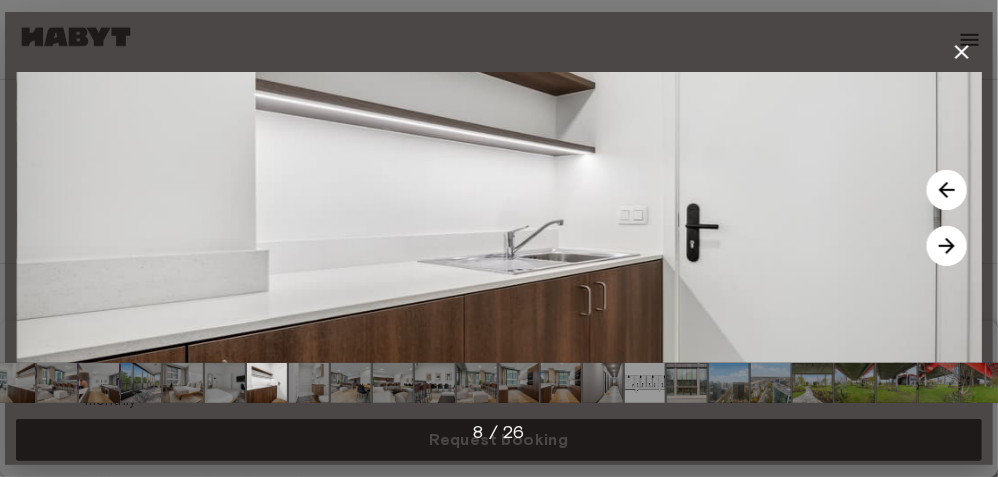 click at bounding box center [947, 190] 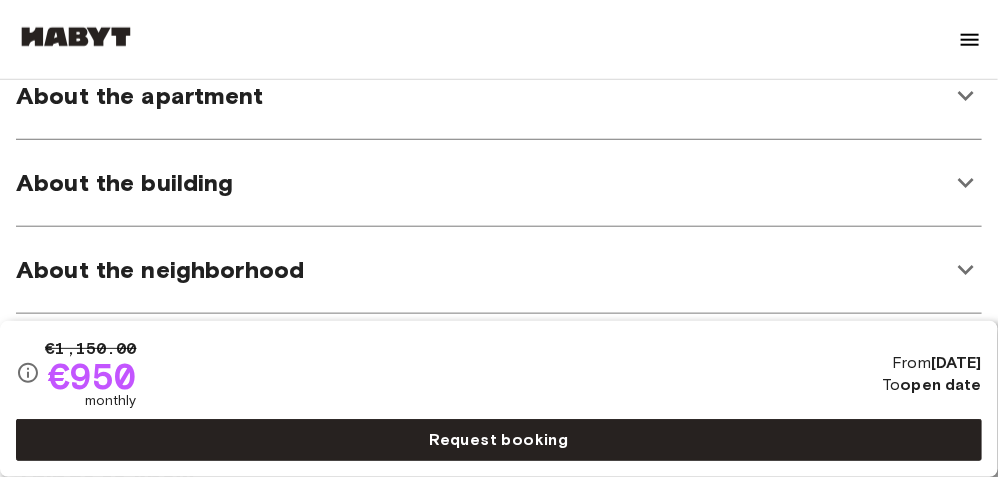 scroll, scrollTop: 674, scrollLeft: 0, axis: vertical 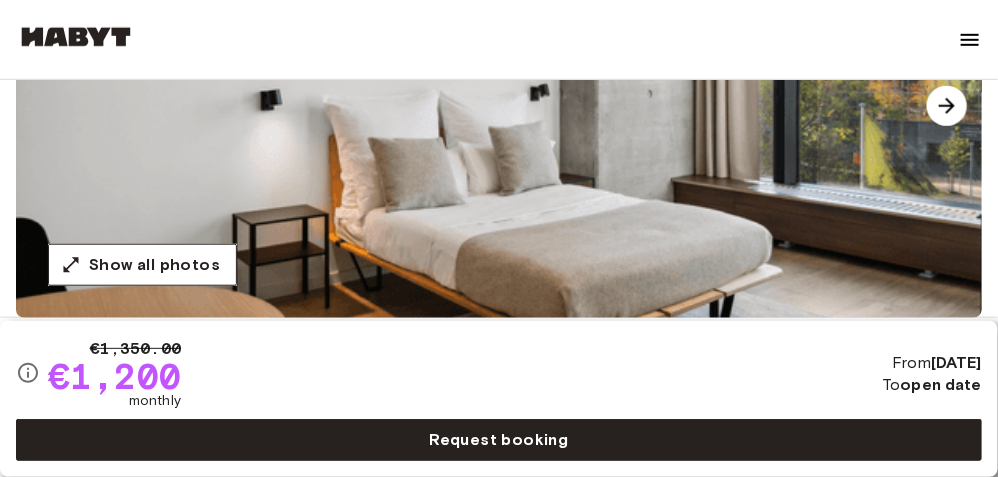 click at bounding box center [515, 78] 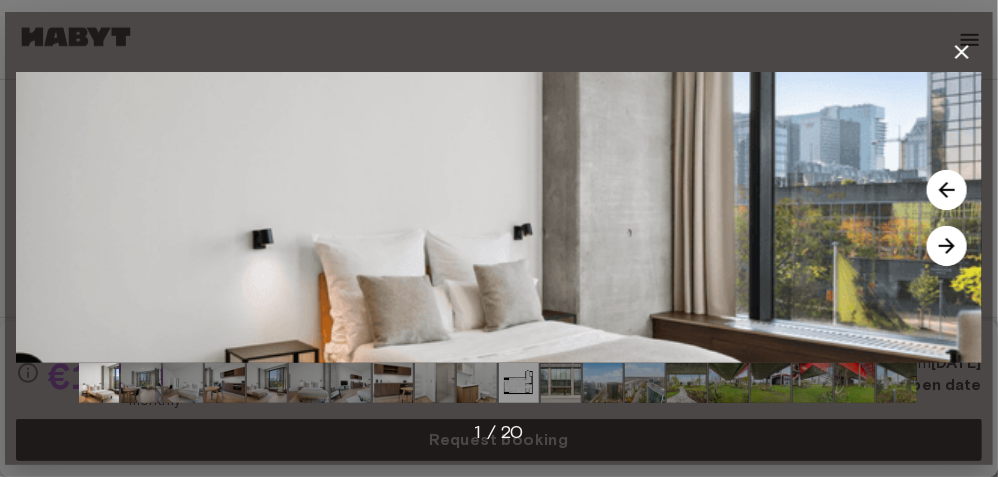 click at bounding box center [947, 246] 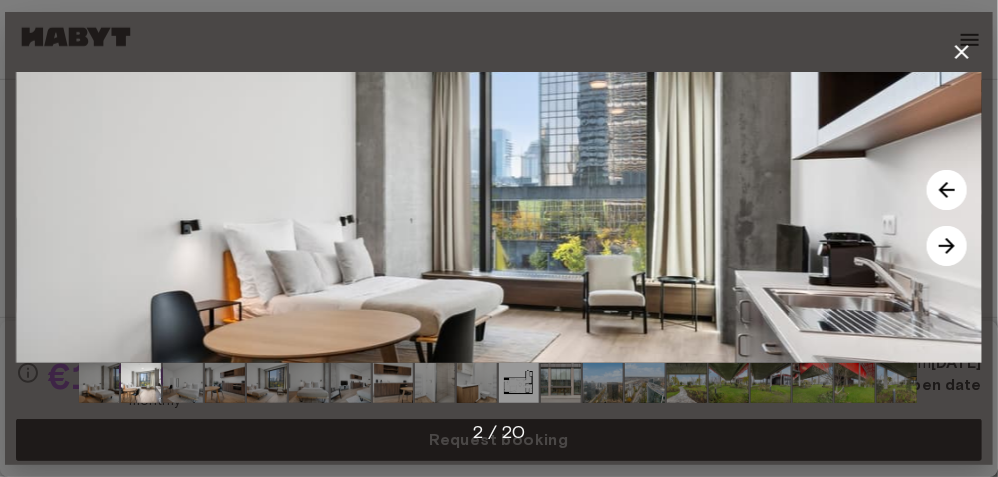click at bounding box center [947, 246] 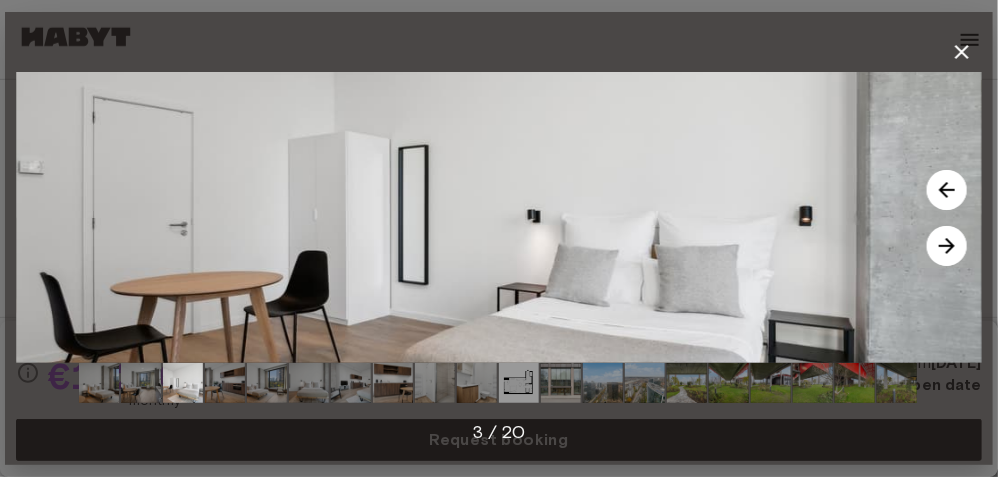 click at bounding box center (947, 246) 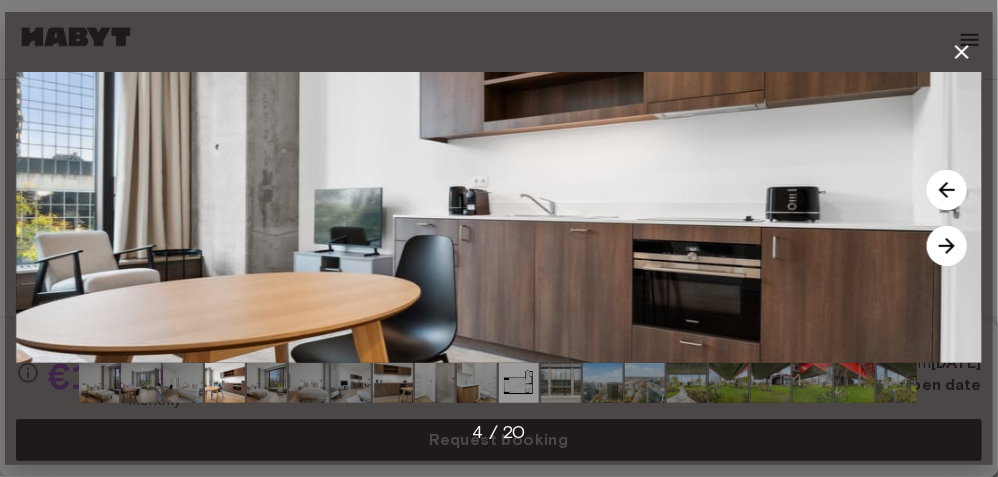 click at bounding box center (947, 246) 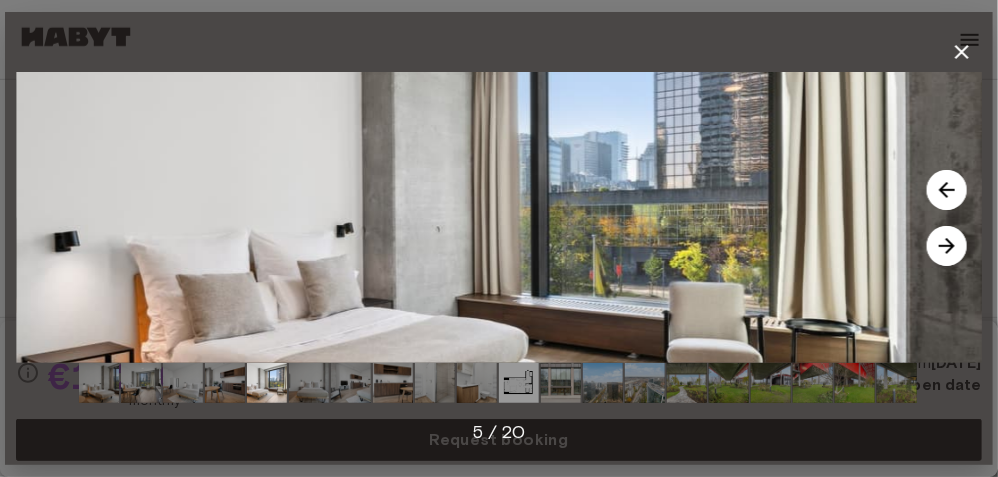 click at bounding box center (947, 246) 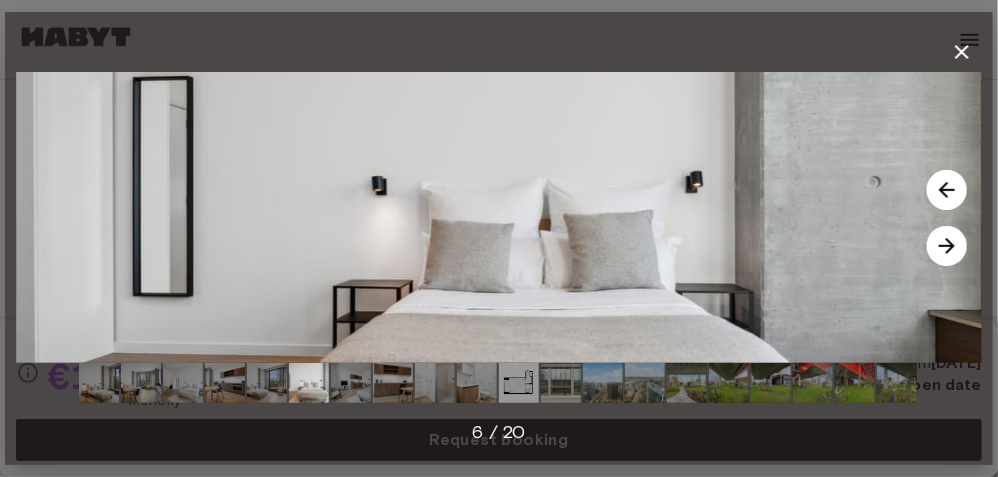 click at bounding box center [947, 246] 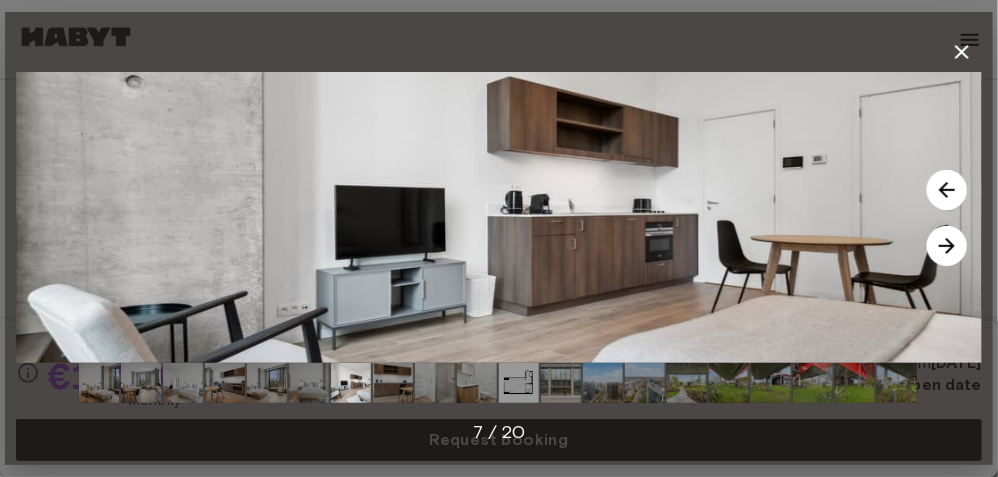 click at bounding box center [947, 246] 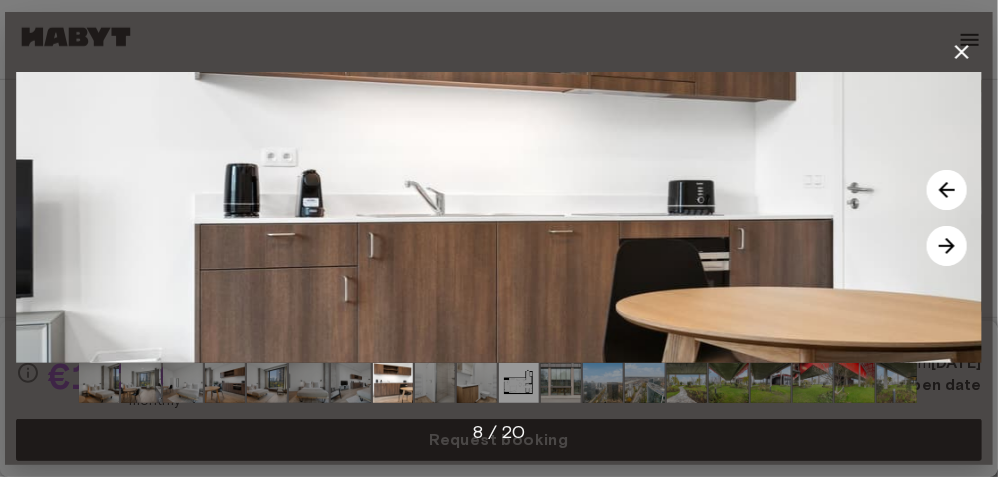 click at bounding box center (947, 246) 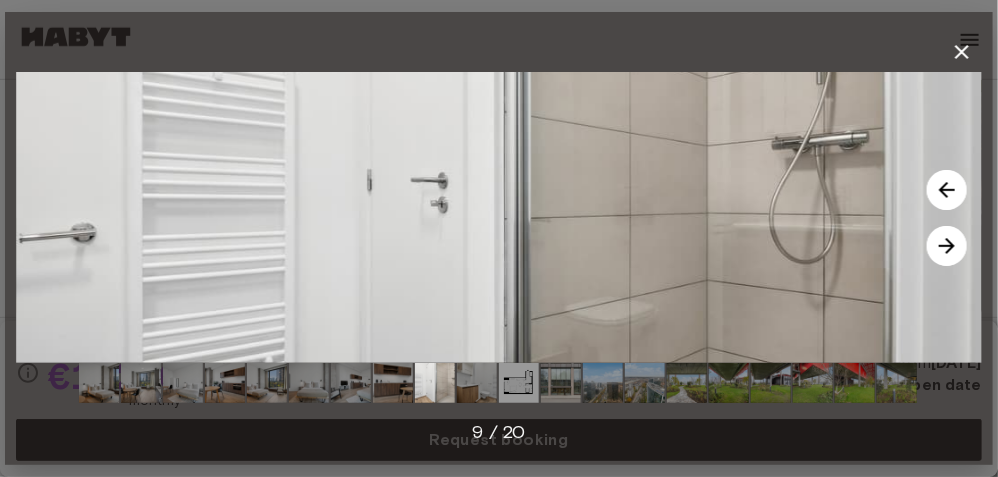 click at bounding box center (947, 246) 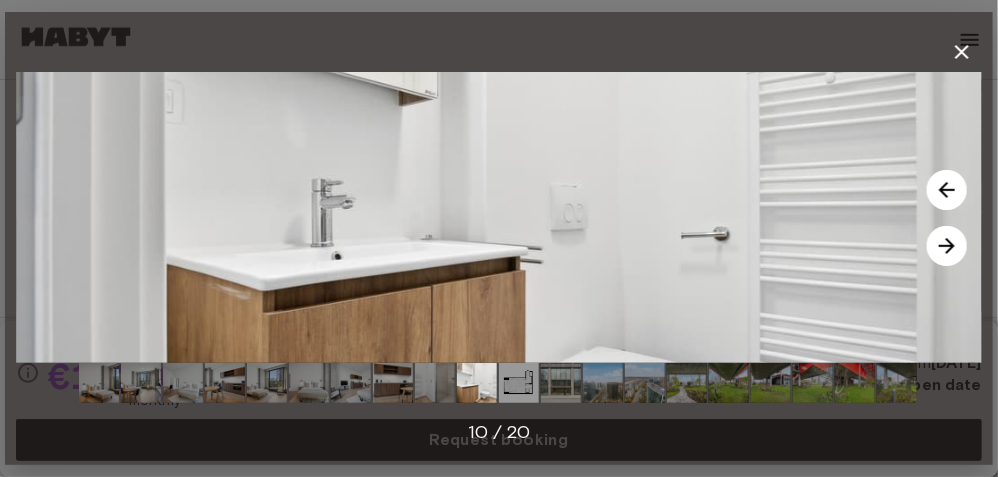 click at bounding box center [947, 246] 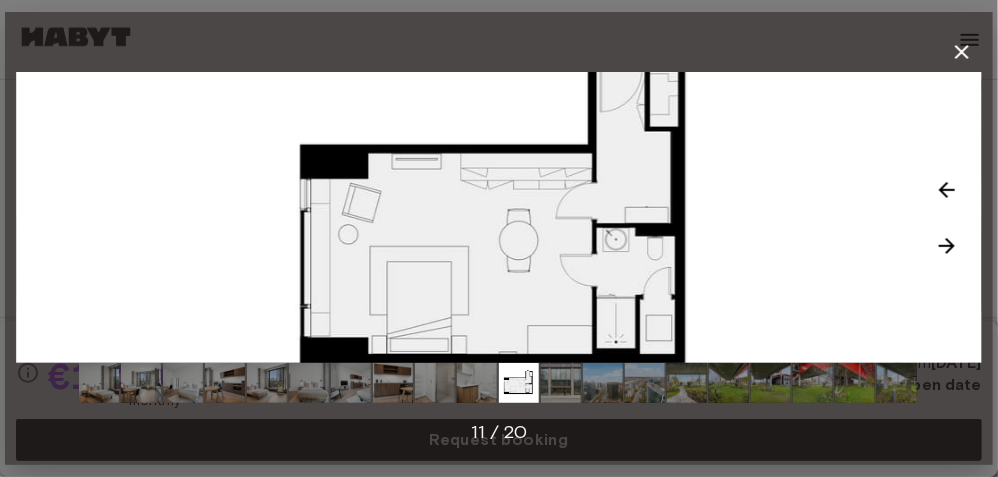click 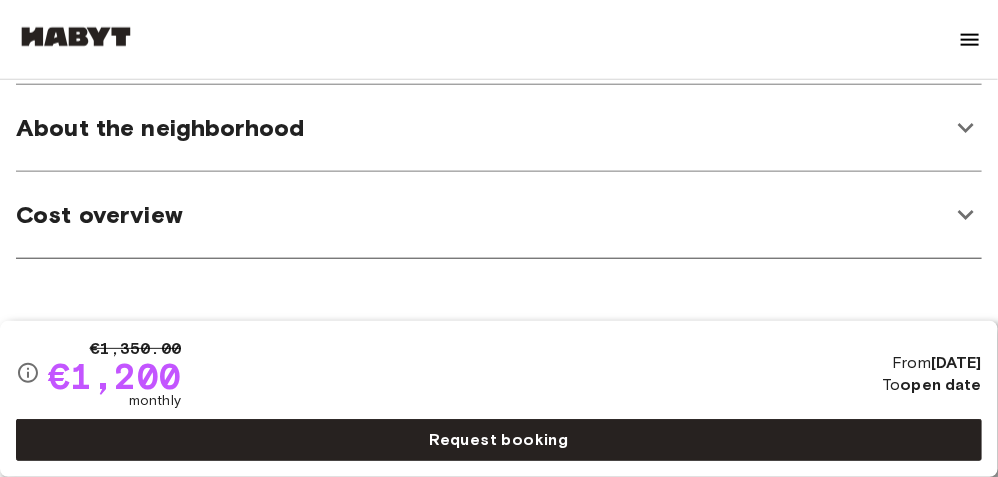 scroll, scrollTop: 818, scrollLeft: 0, axis: vertical 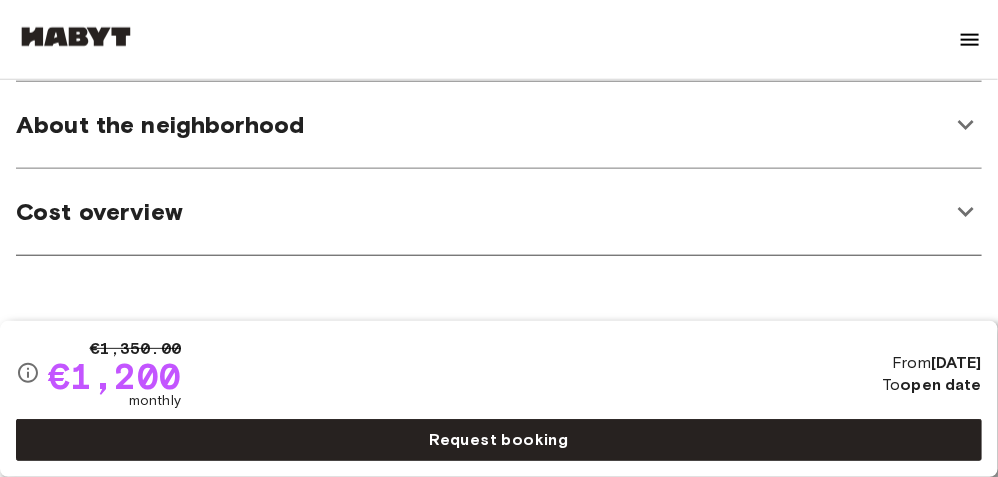 click on "Cost overview" at bounding box center [483, 212] 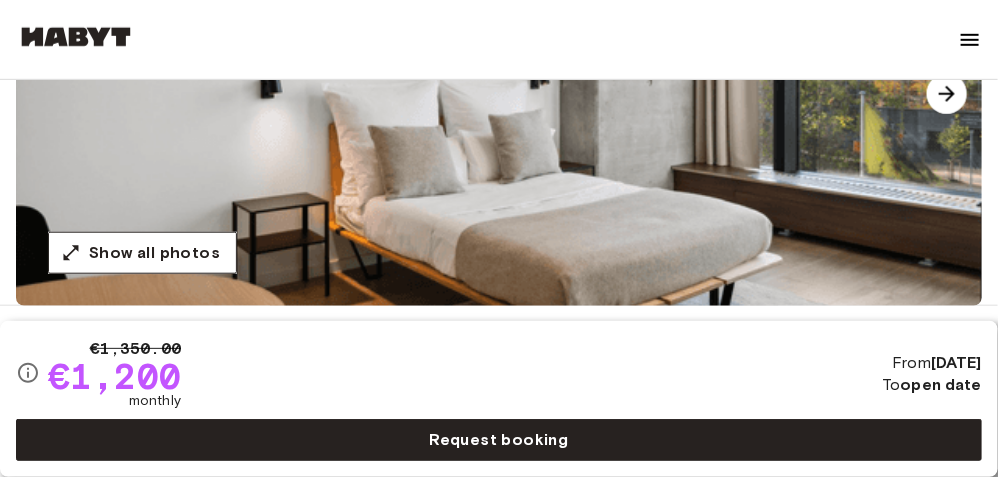 scroll, scrollTop: 238, scrollLeft: 0, axis: vertical 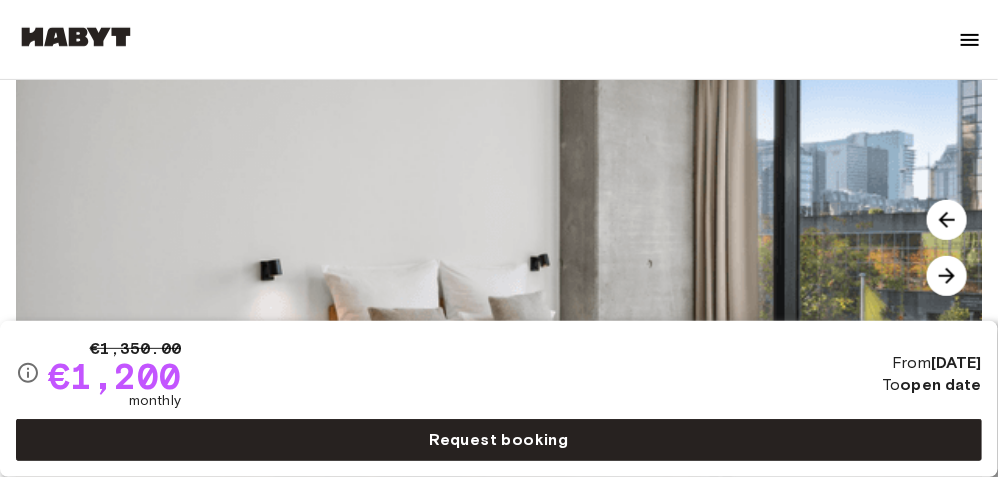 click on "To  open date" at bounding box center (932, 385) 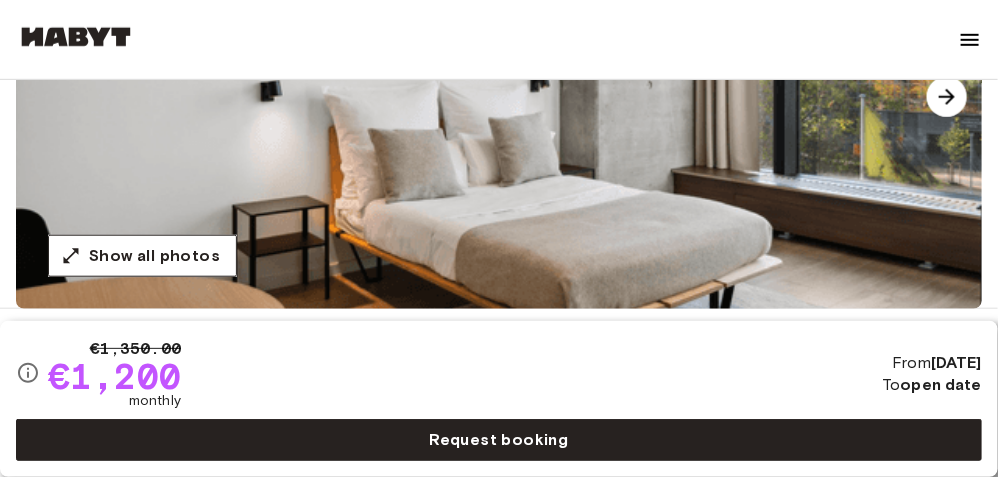 scroll, scrollTop: 419, scrollLeft: 0, axis: vertical 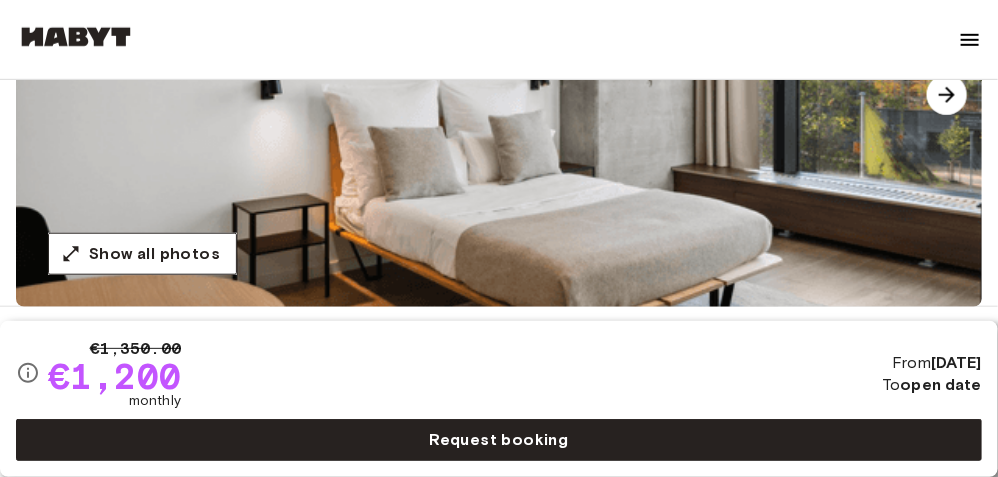 click at bounding box center (515, 67) 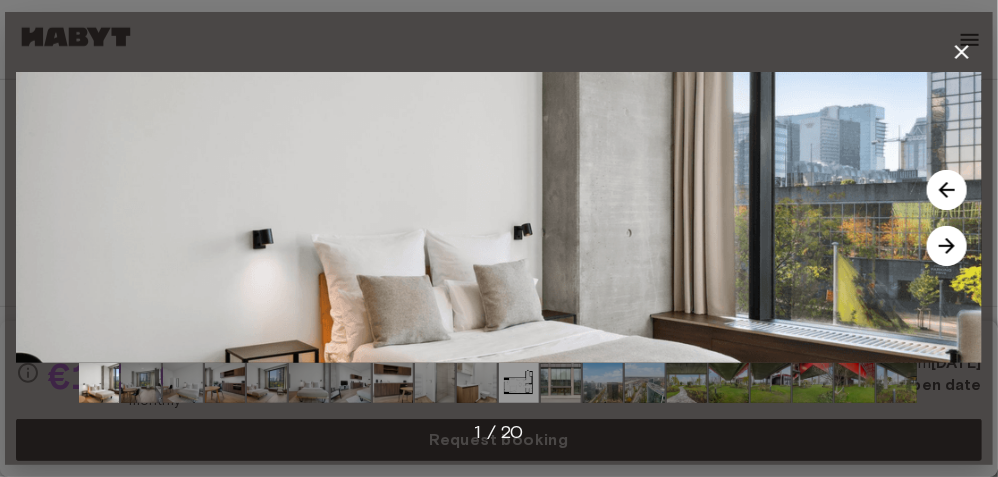 click at bounding box center [519, 383] 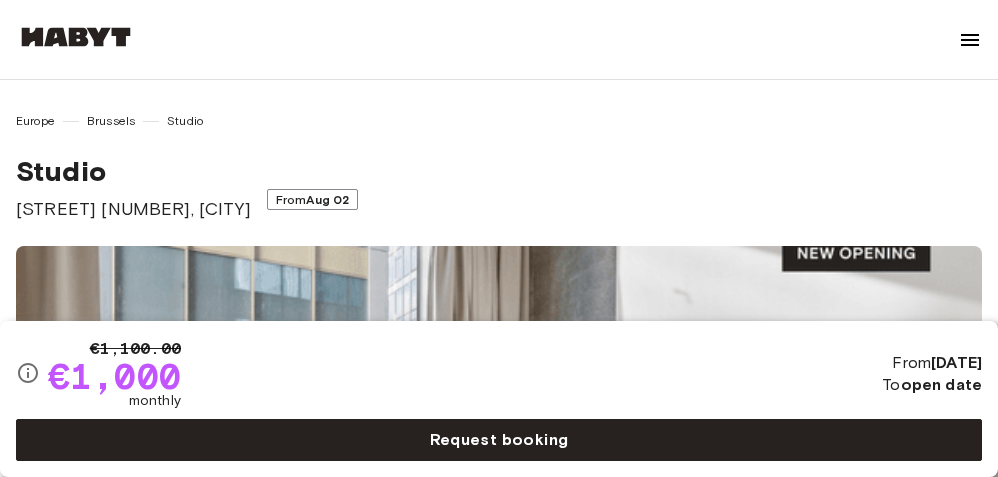 scroll, scrollTop: 0, scrollLeft: 0, axis: both 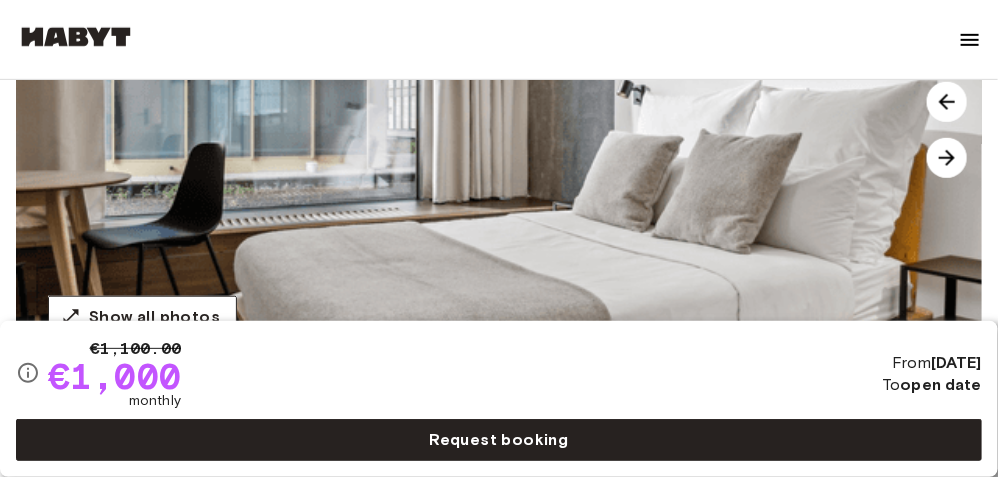 click at bounding box center [947, 158] 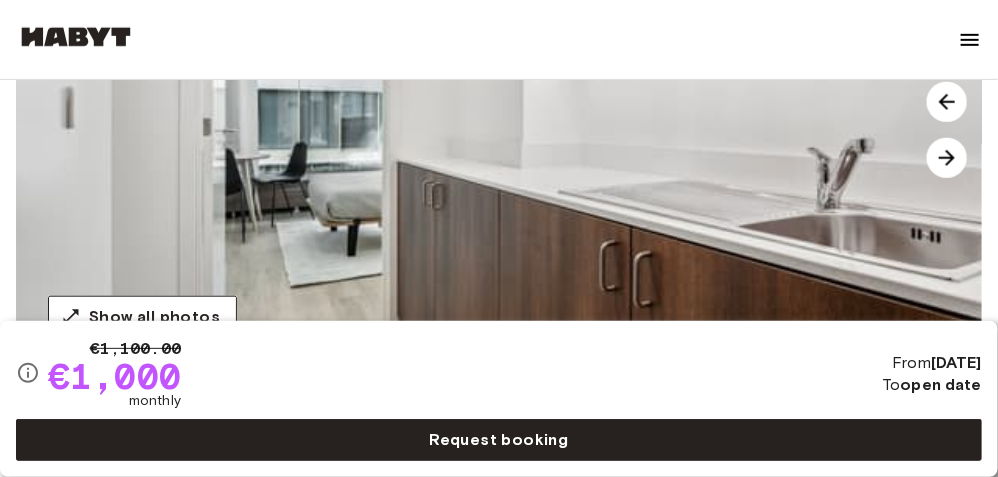 click at bounding box center [515, 130] 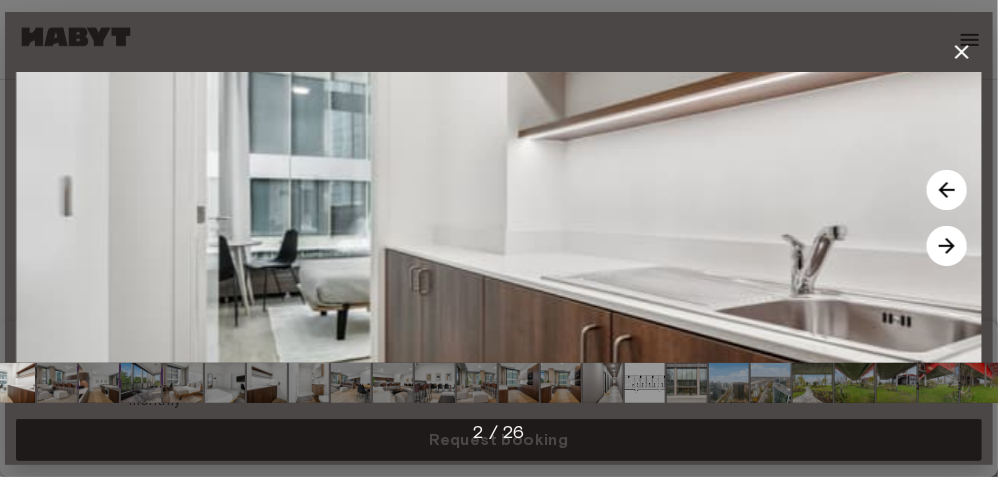 click at bounding box center [947, 246] 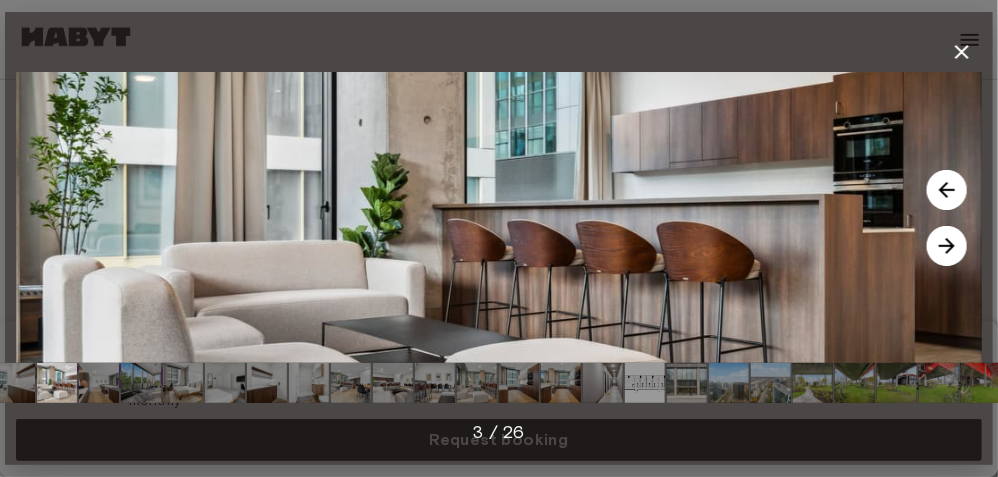 click at bounding box center [947, 190] 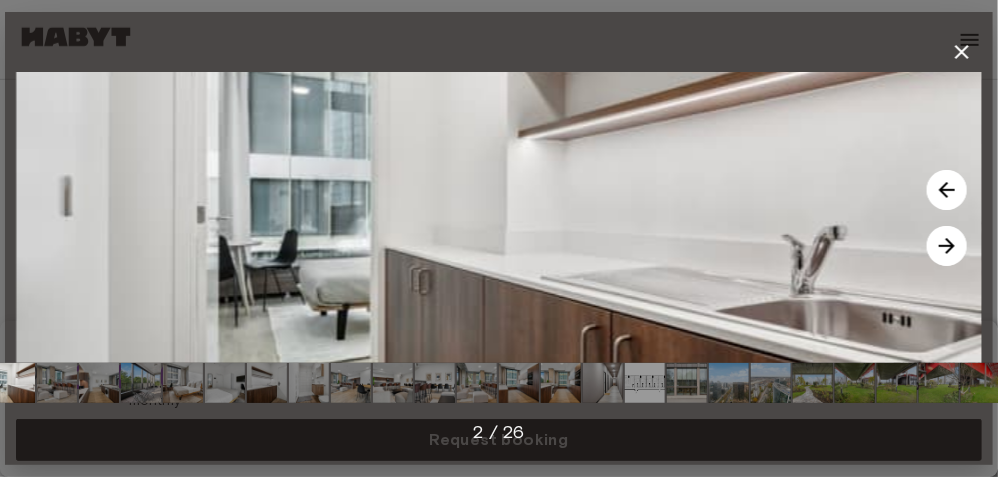 click at bounding box center [947, 246] 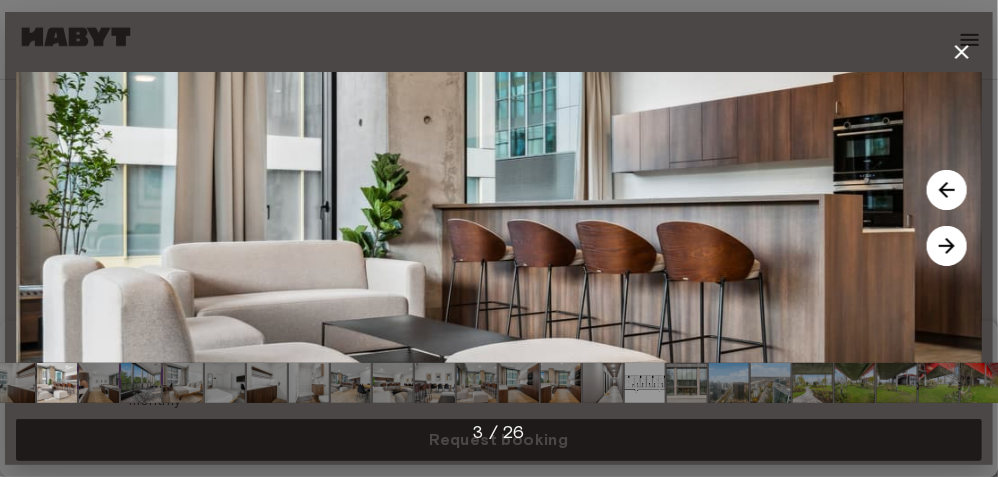 click at bounding box center (947, 190) 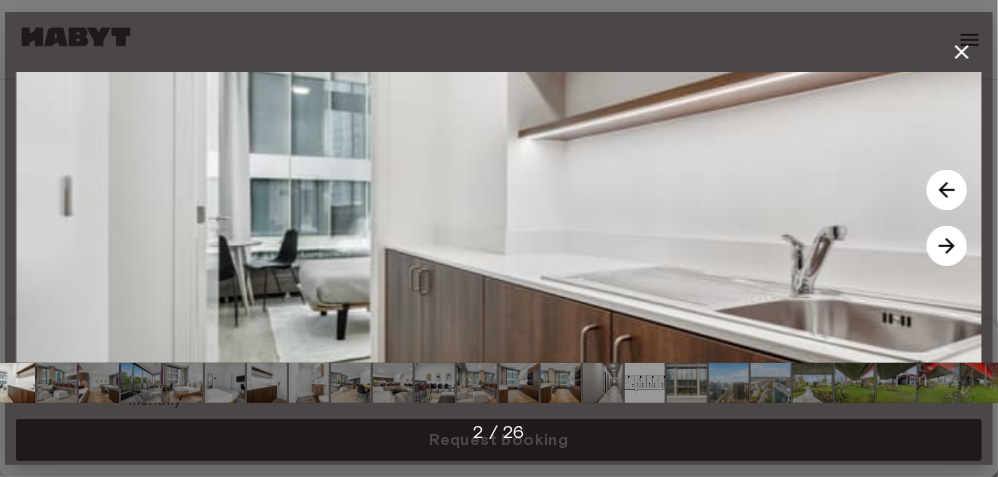 drag, startPoint x: 988, startPoint y: 200, endPoint x: 995, endPoint y: 156, distance: 44.553337 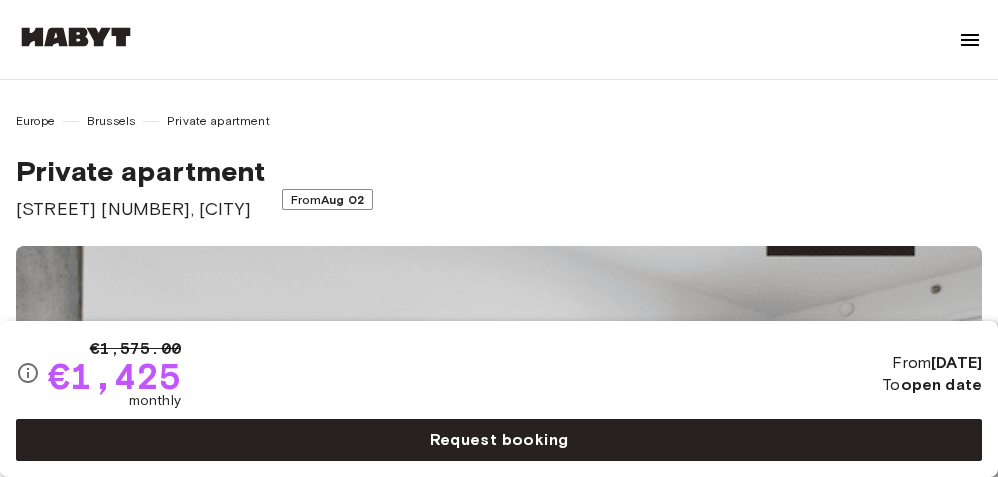 scroll, scrollTop: 0, scrollLeft: 0, axis: both 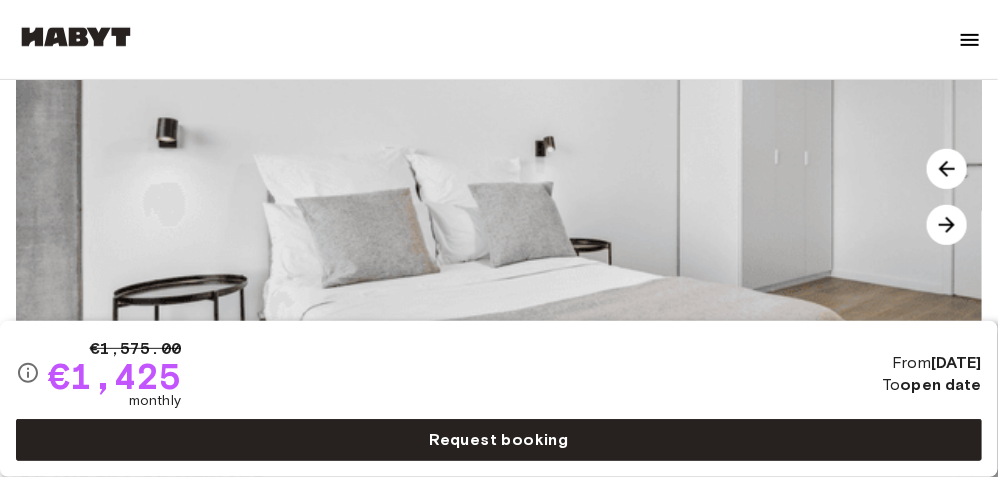 click at bounding box center (515, 197) 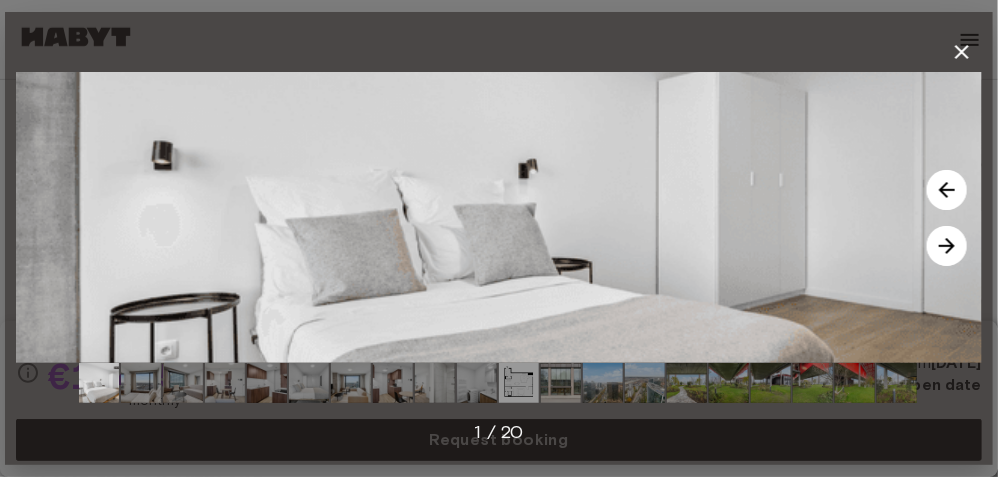 click at bounding box center [947, 246] 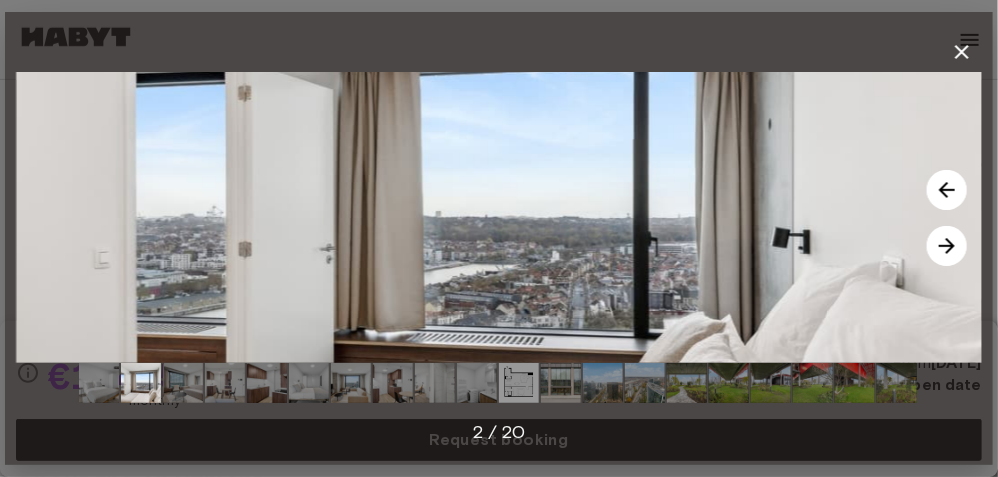 click at bounding box center [499, 217] 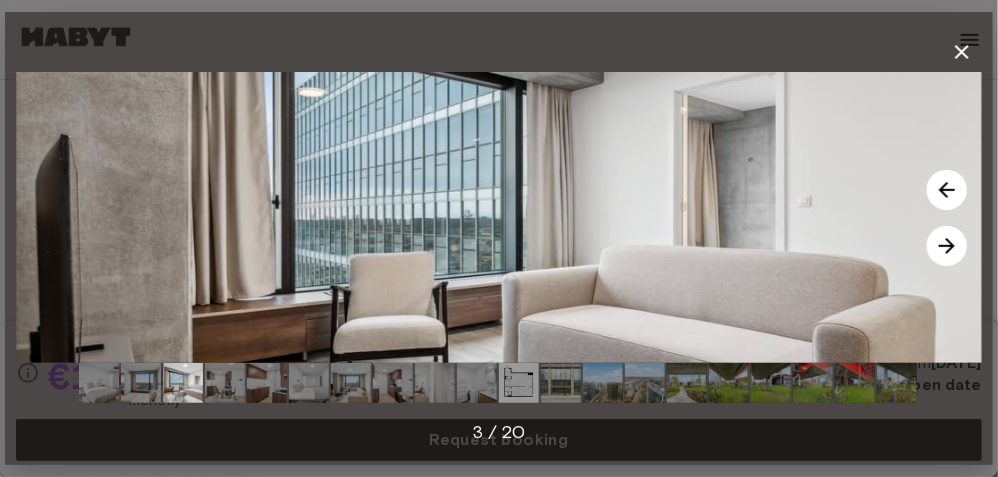 click at bounding box center (947, 246) 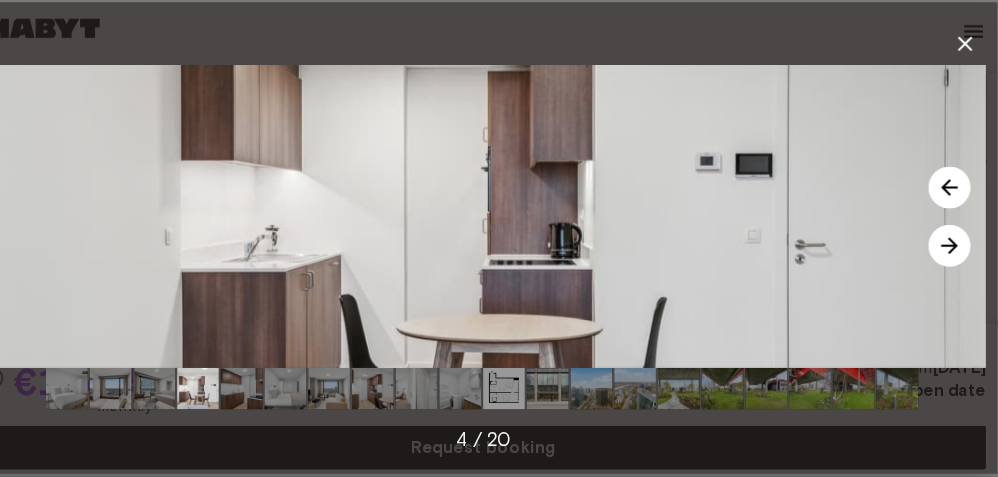 scroll, scrollTop: 289, scrollLeft: 0, axis: vertical 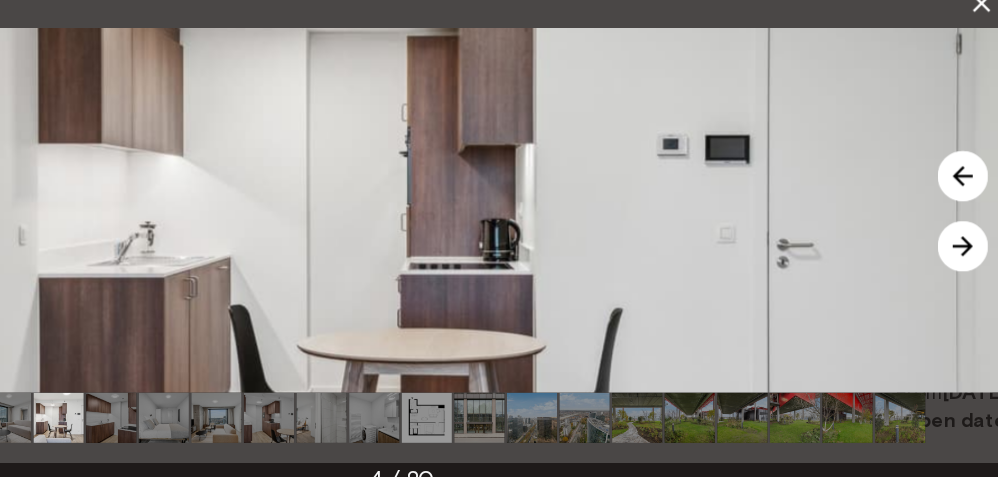 click at bounding box center [947, 246] 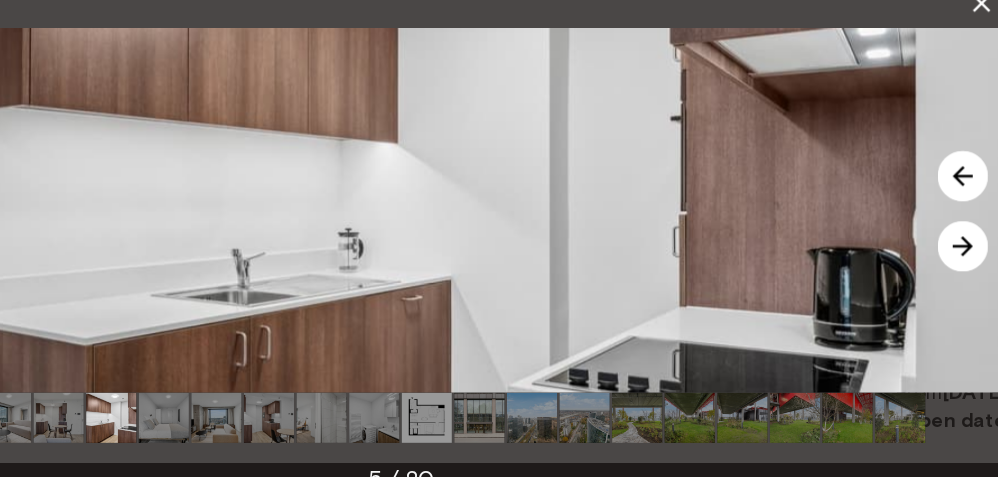 click at bounding box center [947, 246] 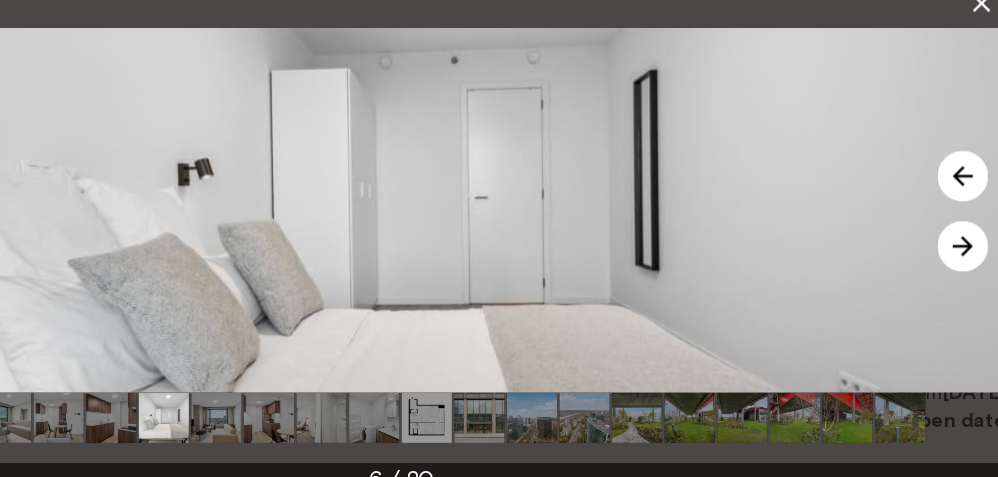 click at bounding box center [947, 246] 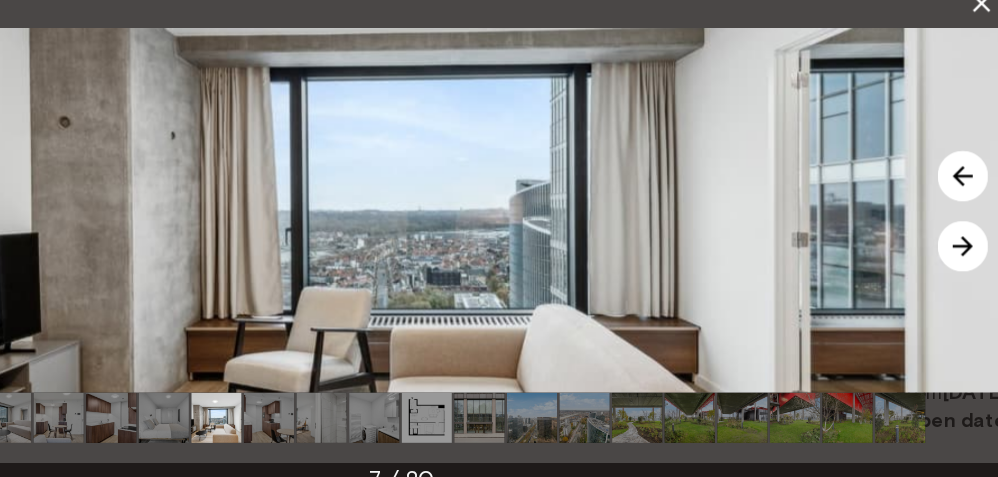 click at bounding box center [947, 246] 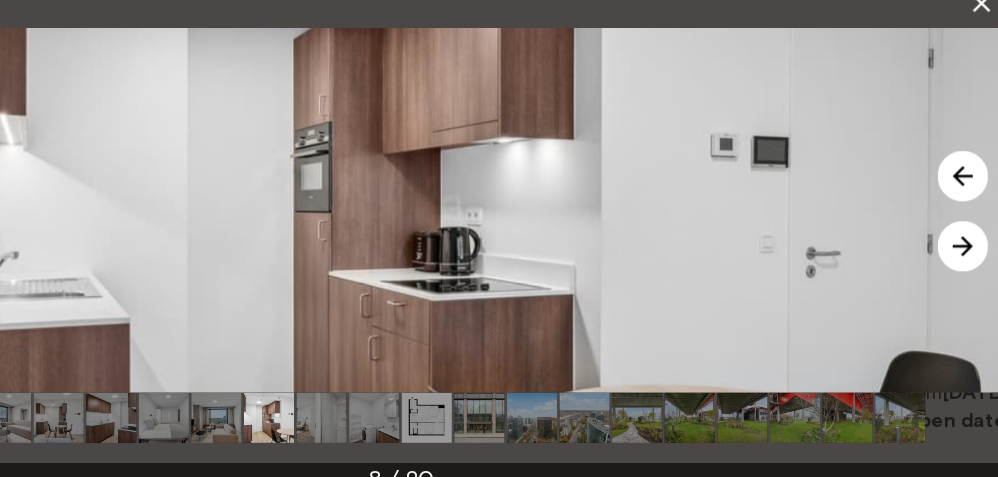 click at bounding box center (947, 246) 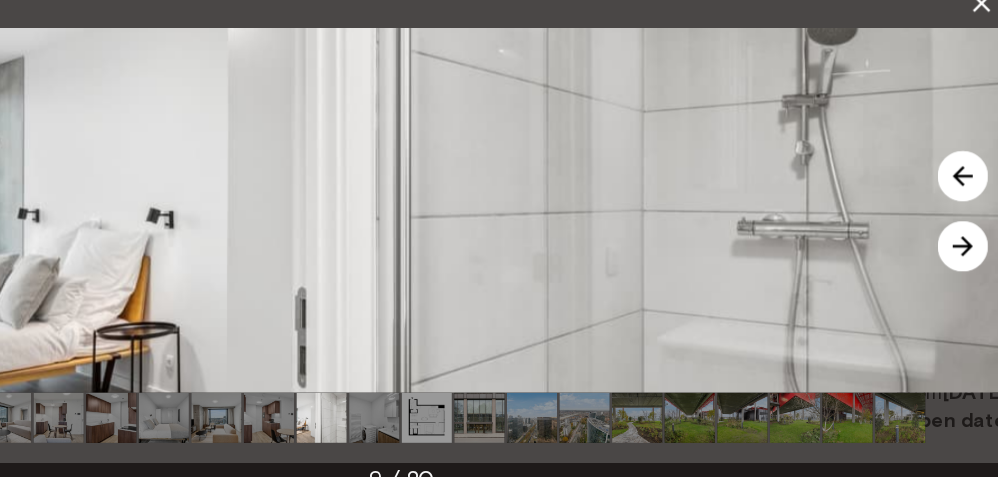 click at bounding box center [947, 246] 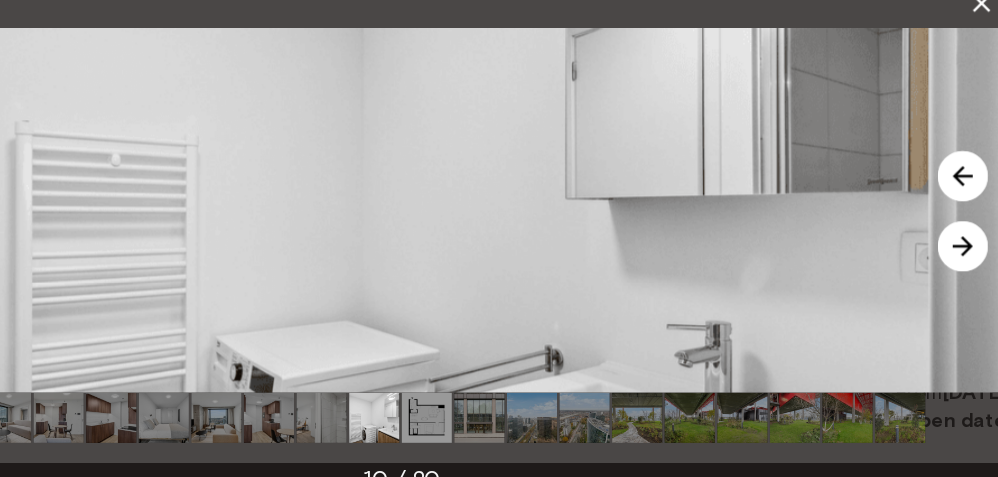 click at bounding box center [947, 246] 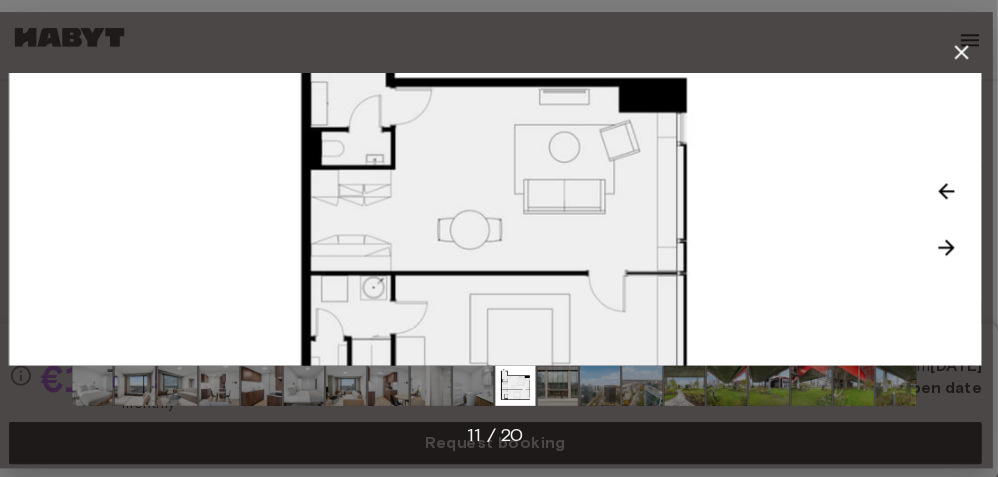 scroll, scrollTop: 289, scrollLeft: 0, axis: vertical 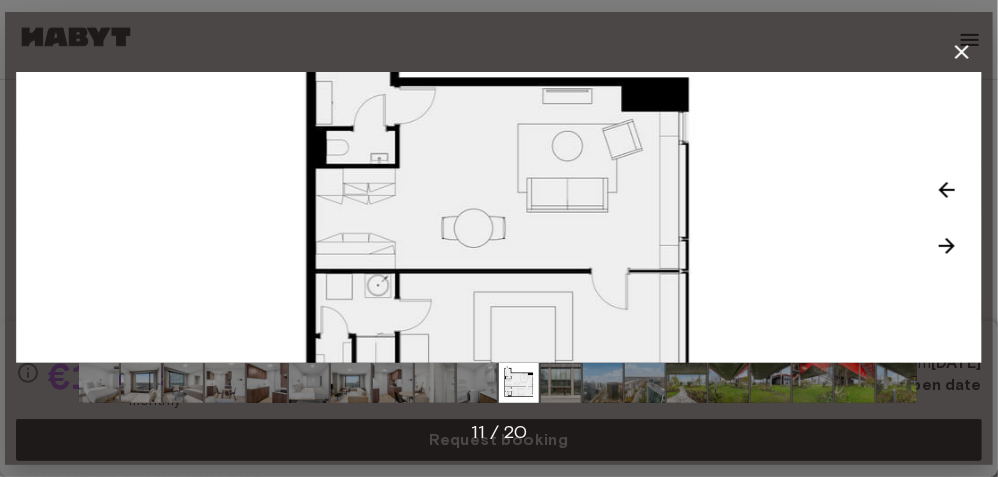 click at bounding box center [499, 217] 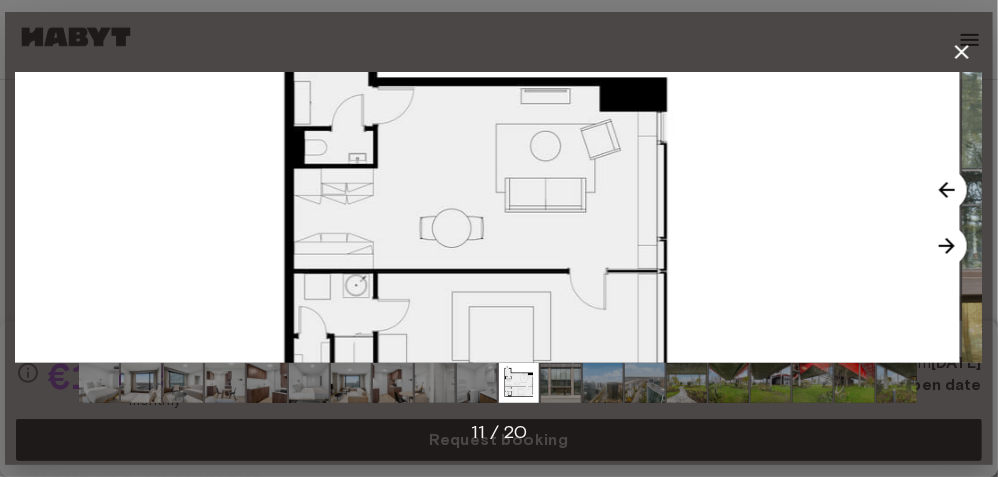 drag, startPoint x: 604, startPoint y: 239, endPoint x: 581, endPoint y: 237, distance: 23.086792 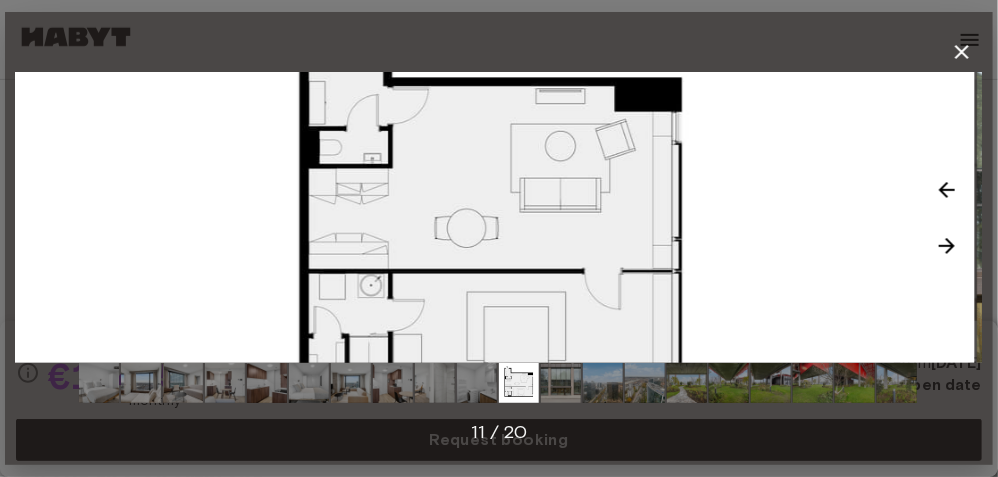 drag, startPoint x: 373, startPoint y: 299, endPoint x: 365, endPoint y: 216, distance: 83.38465 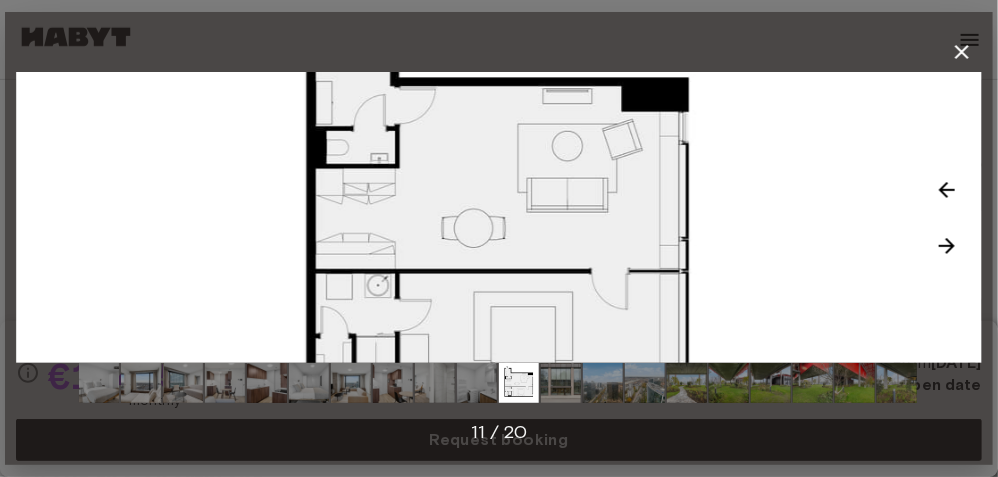 click at bounding box center (519, 383) 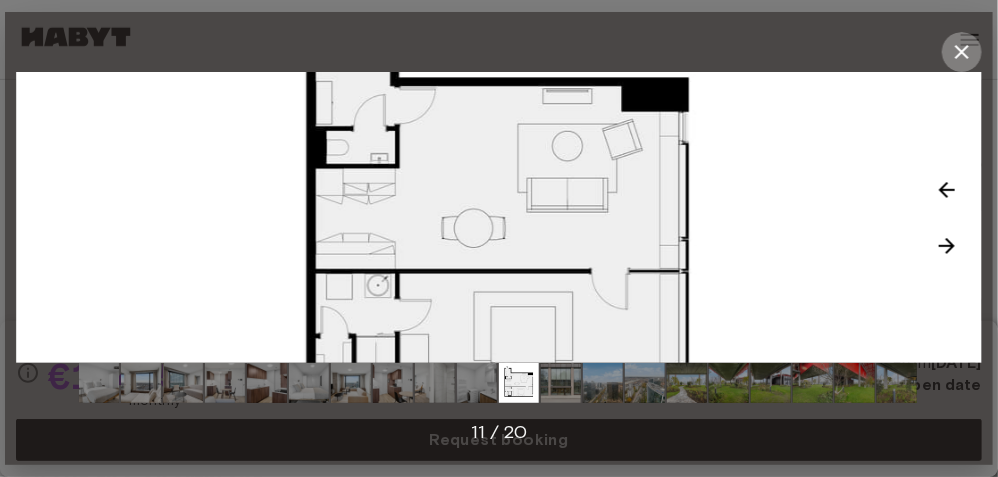 click 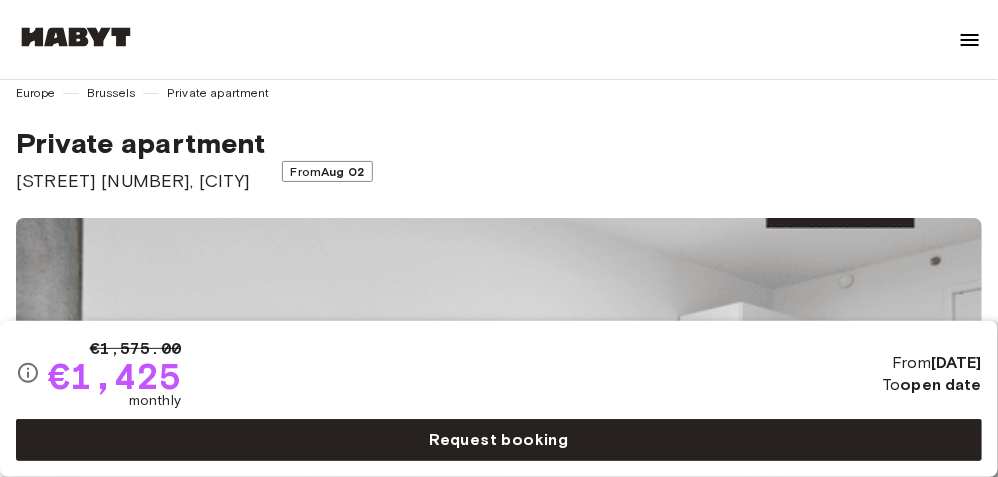 scroll, scrollTop: 0, scrollLeft: 0, axis: both 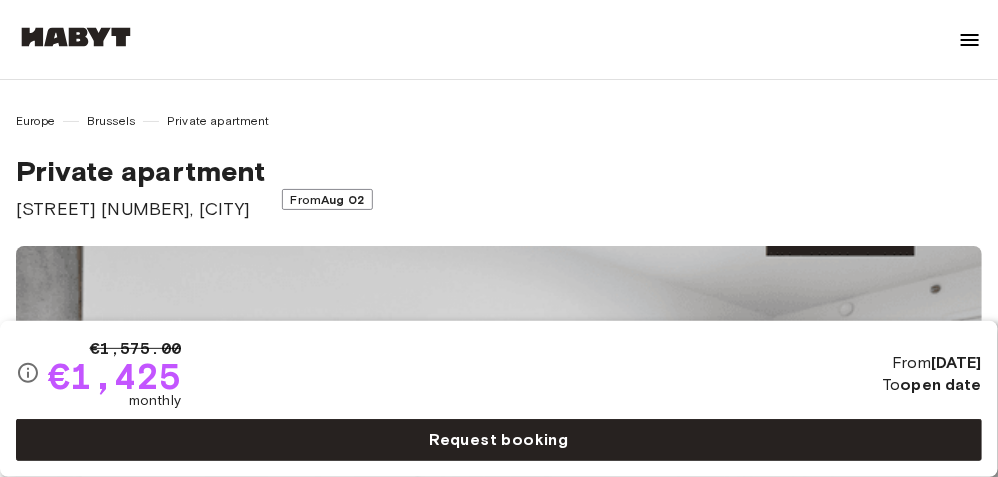 click at bounding box center [970, 40] 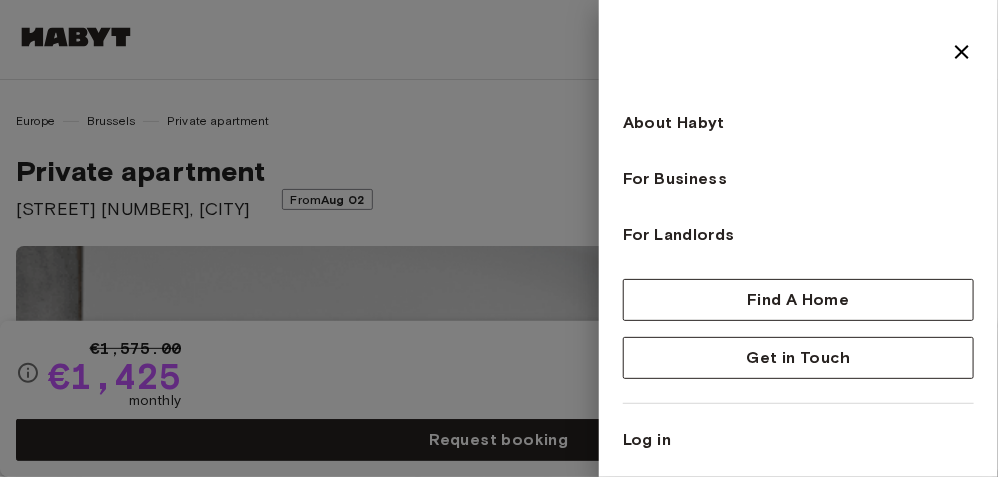 click at bounding box center (962, 52) 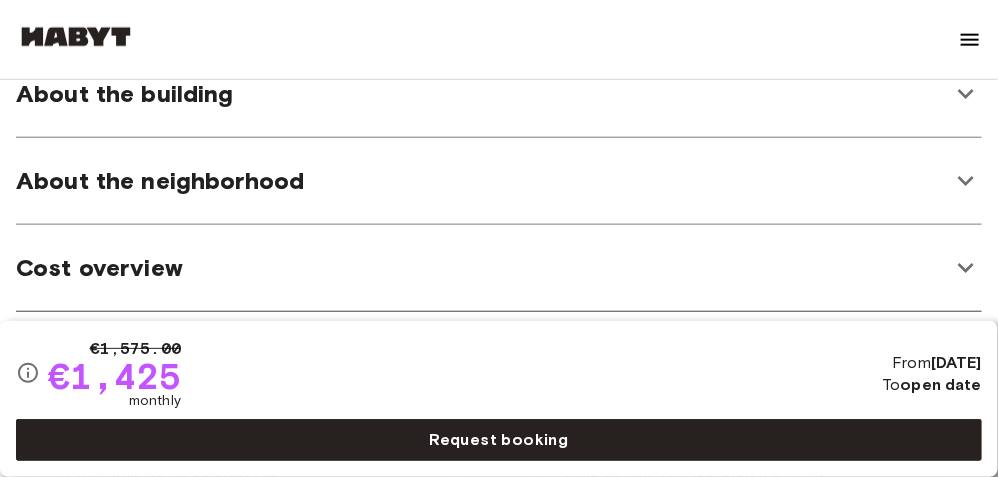 scroll, scrollTop: 766, scrollLeft: 0, axis: vertical 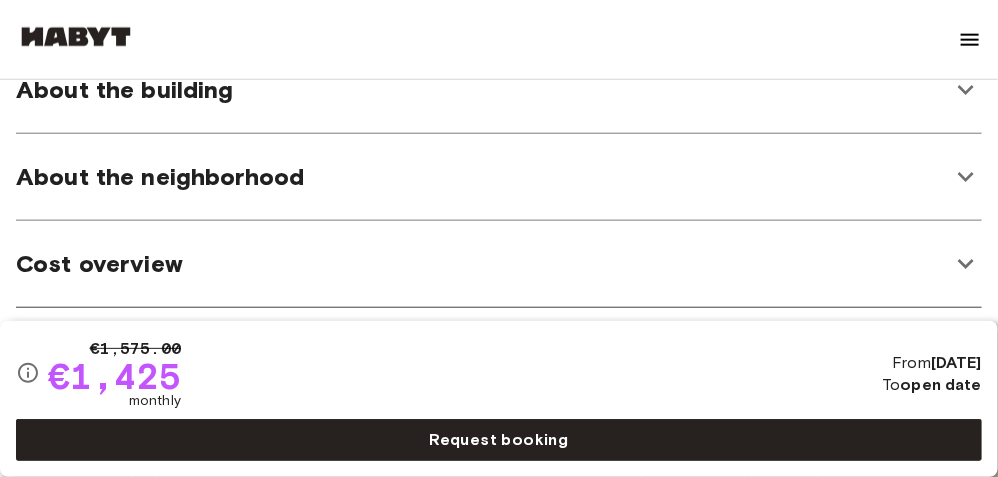 click on "Cost overview" at bounding box center (483, 264) 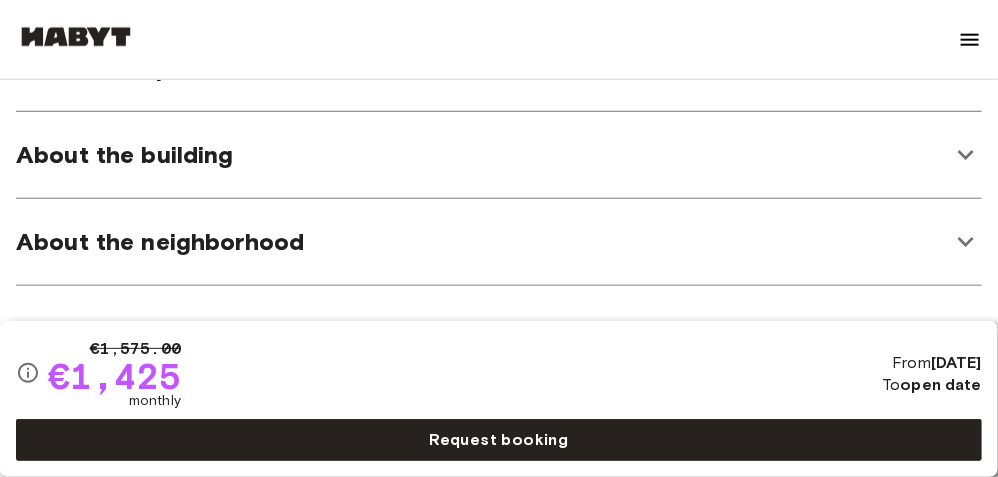 scroll, scrollTop: 705, scrollLeft: 0, axis: vertical 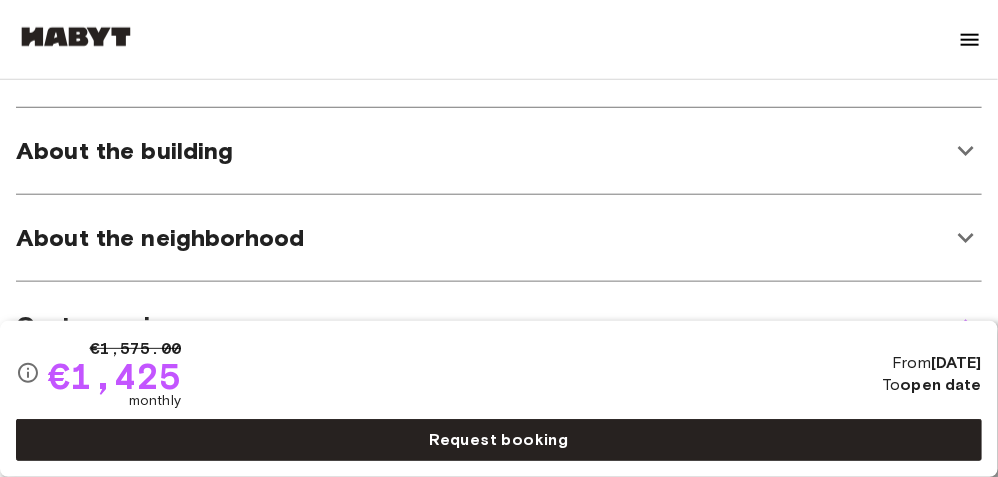 click on "About the building" at bounding box center [499, 151] 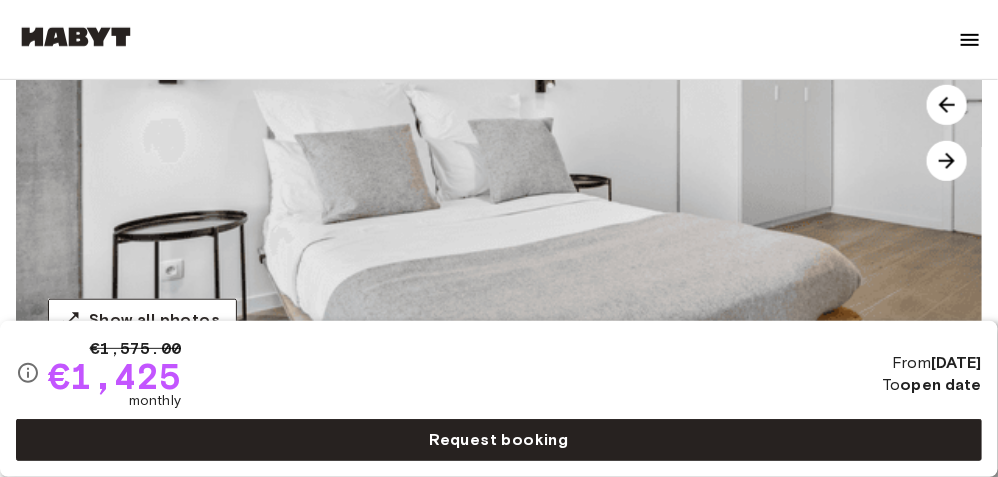 scroll, scrollTop: 378, scrollLeft: 0, axis: vertical 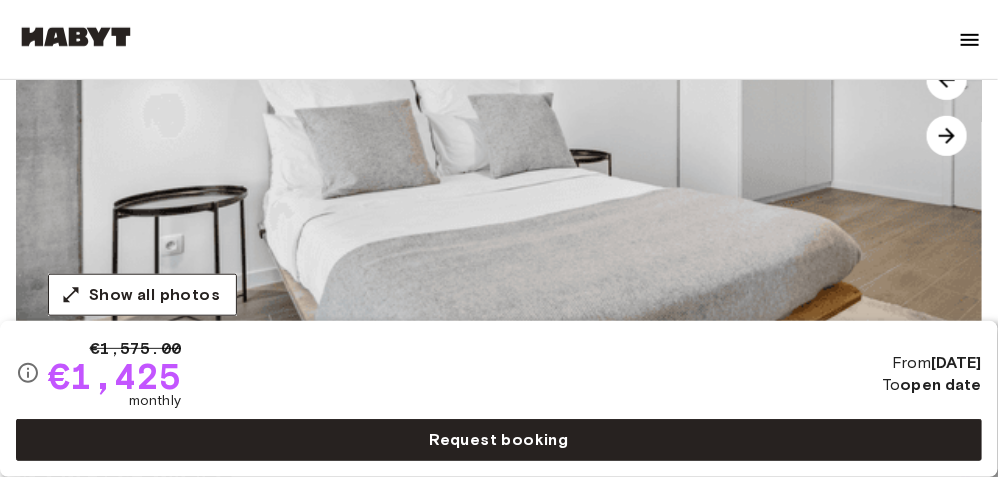 click at bounding box center [515, 108] 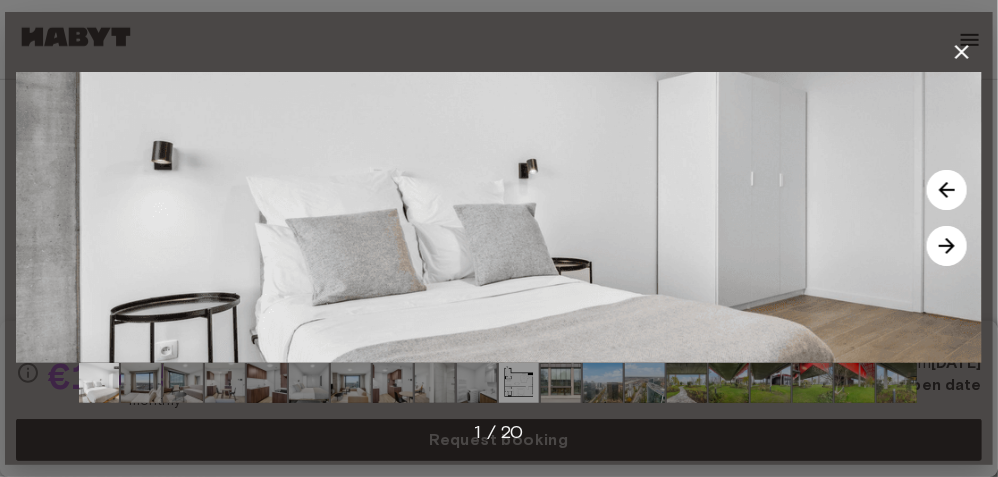 click at bounding box center [519, 383] 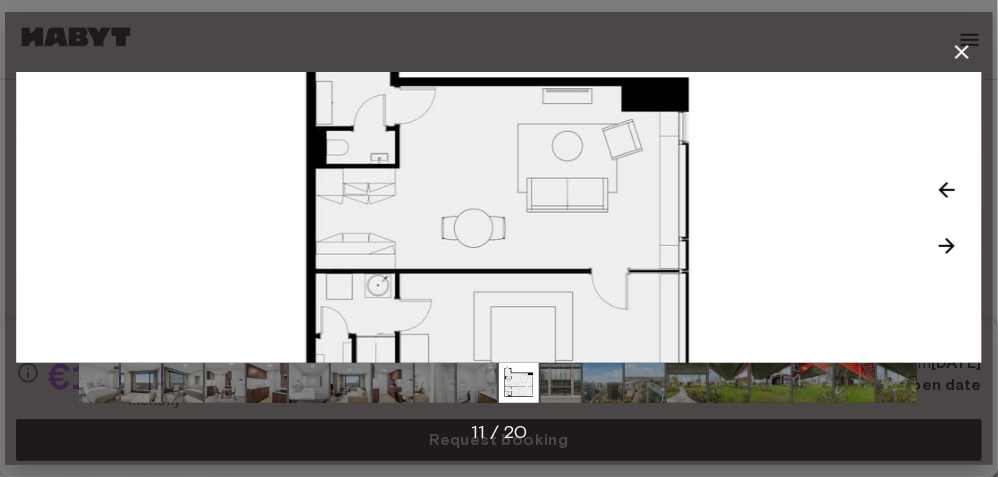 click at bounding box center (499, 217) 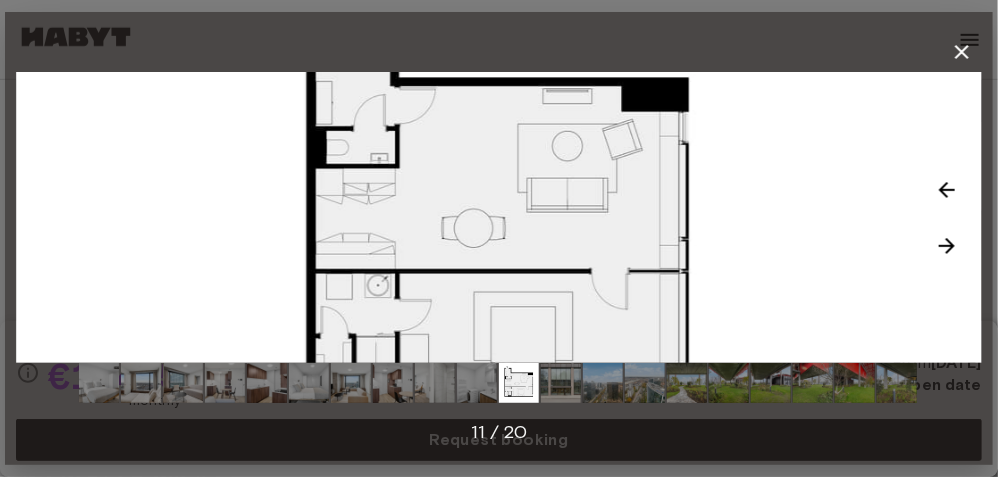 click 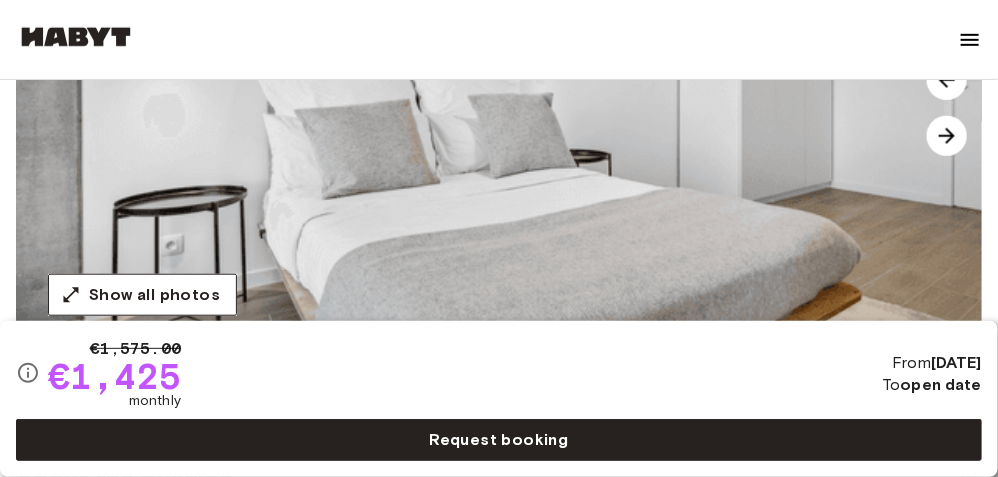 scroll, scrollTop: 405, scrollLeft: 0, axis: vertical 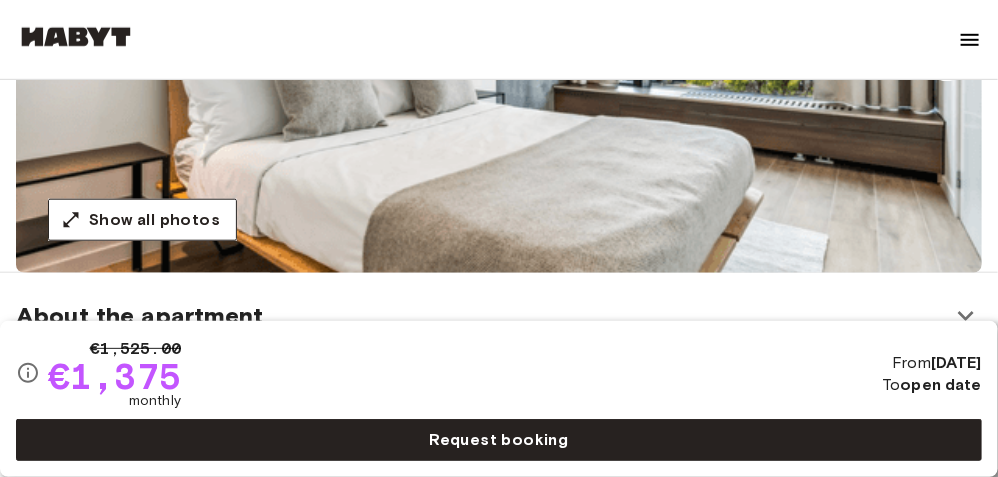 click at bounding box center (515, 33) 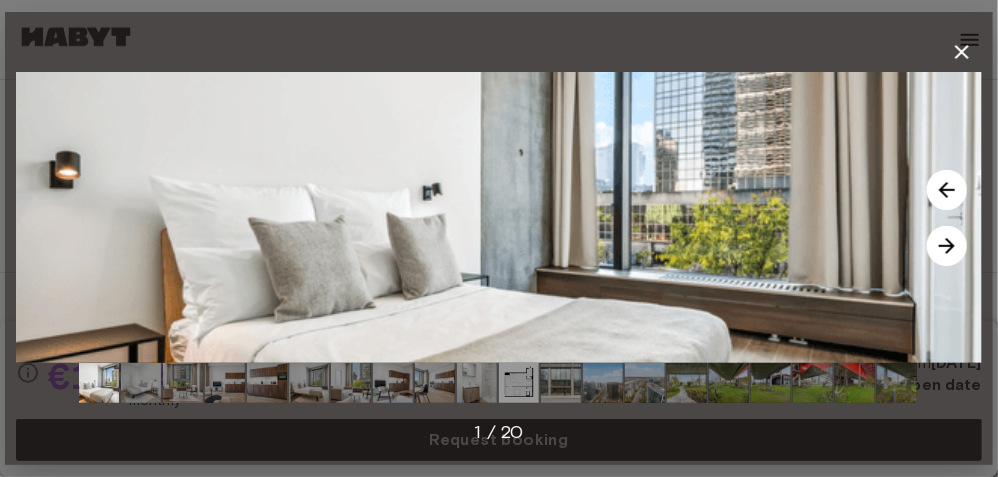 click at bounding box center [519, 383] 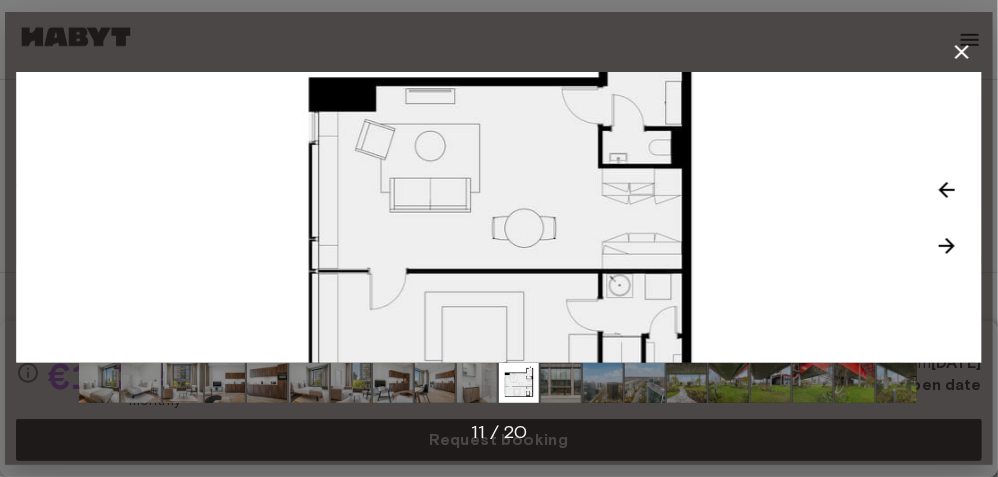 click at bounding box center (519, 383) 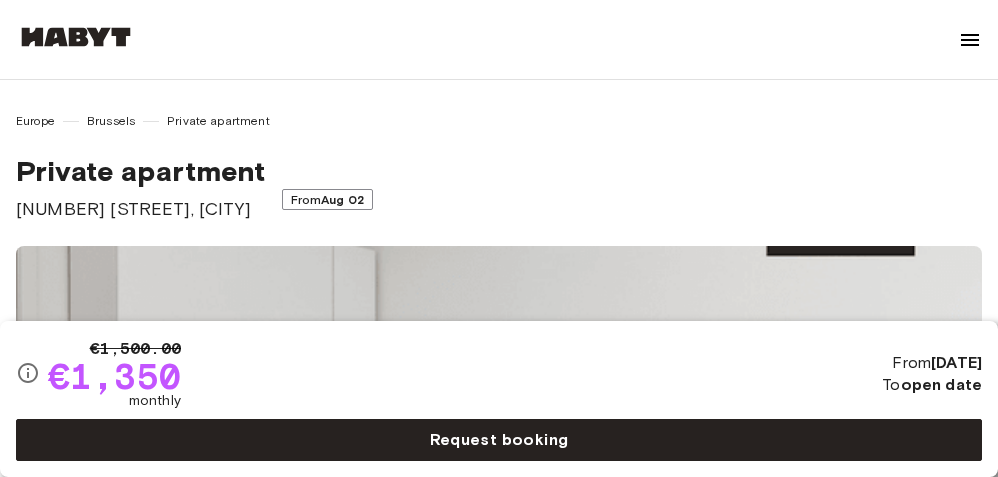 scroll, scrollTop: 0, scrollLeft: 0, axis: both 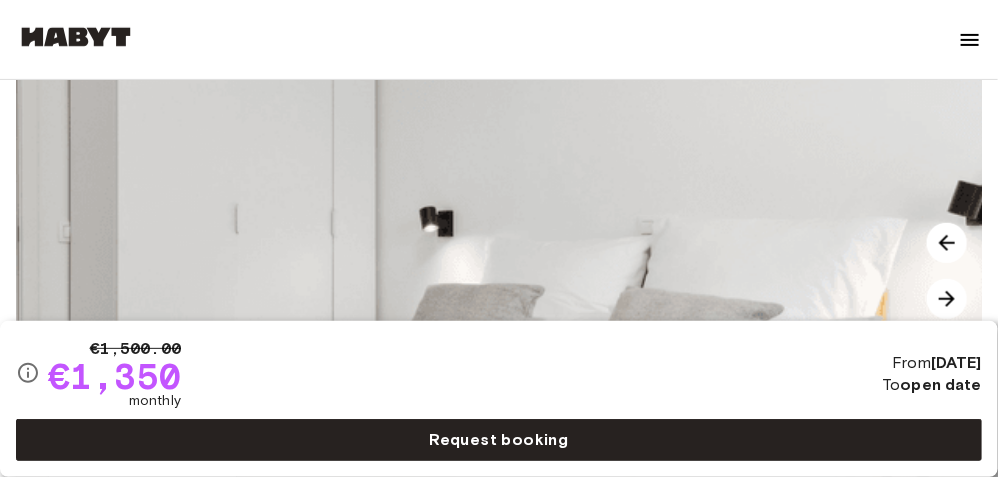 click at bounding box center (515, 271) 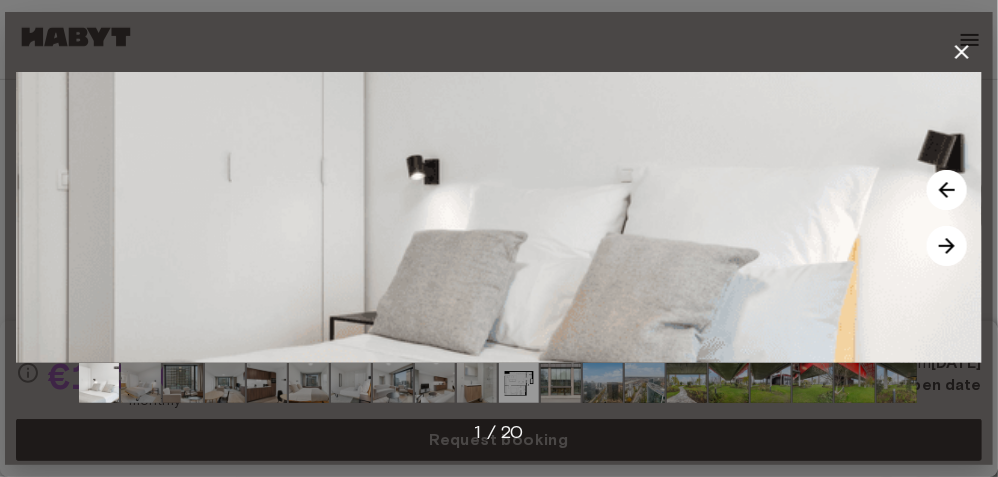 click at bounding box center [519, 383] 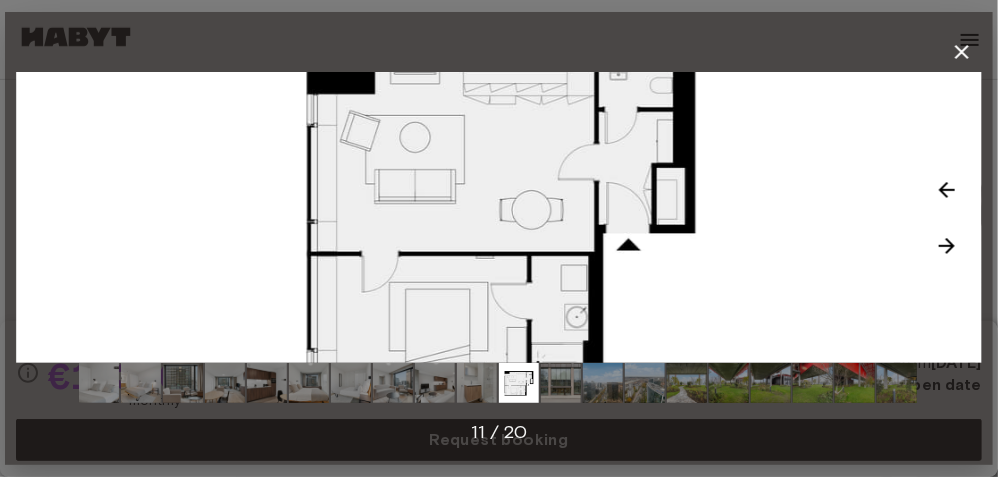 click at bounding box center (499, 217) 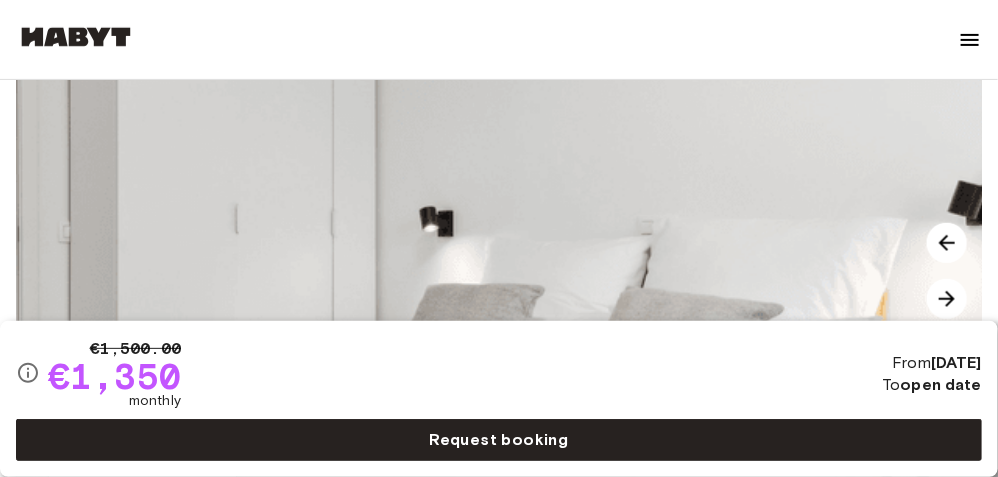 click at bounding box center (515, 271) 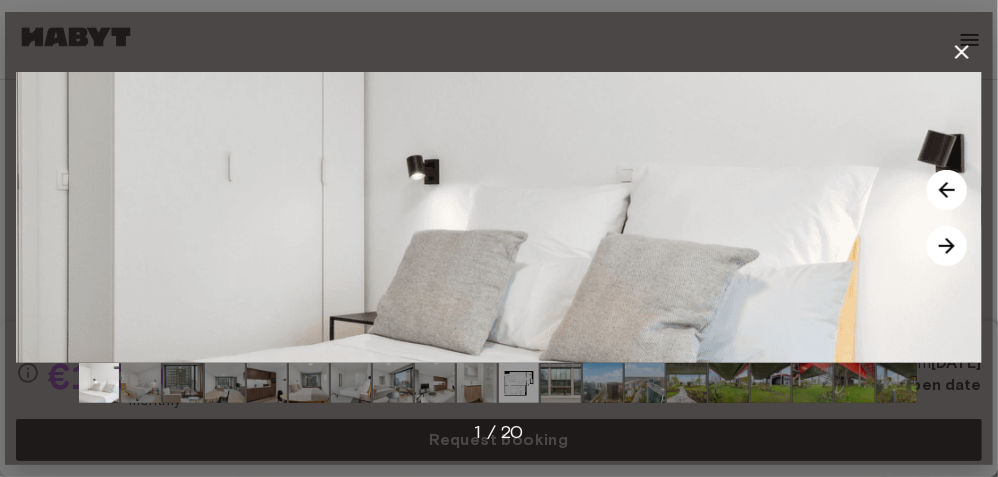 click at bounding box center [947, 246] 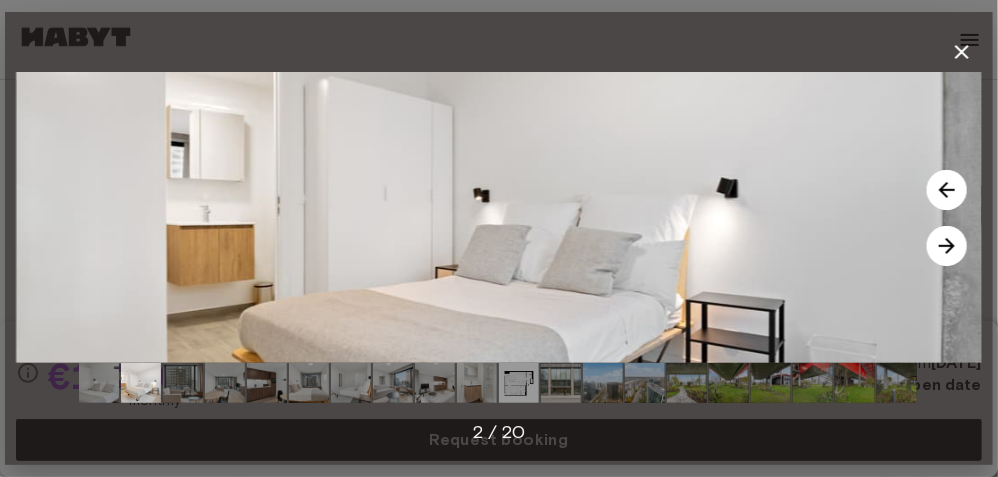 click at bounding box center [947, 246] 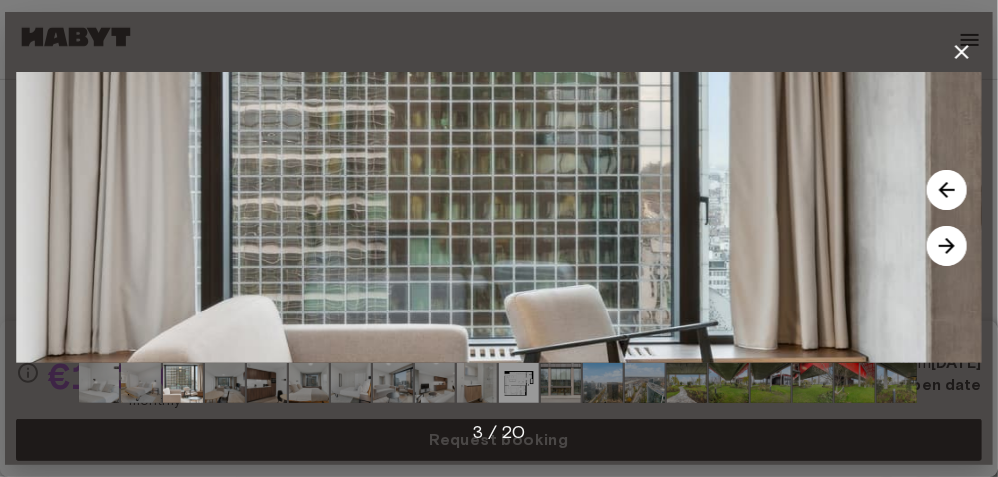 click at bounding box center (947, 246) 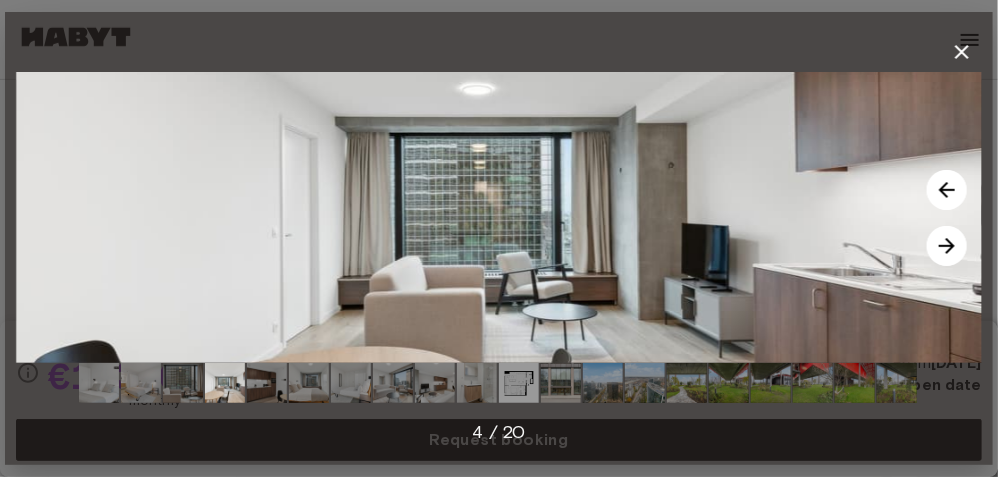 click at bounding box center (947, 246) 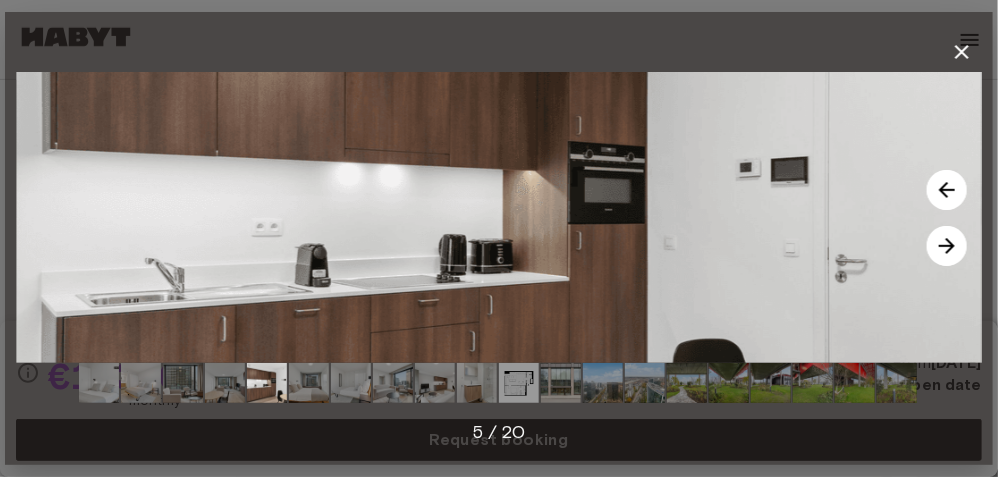 click at bounding box center (947, 246) 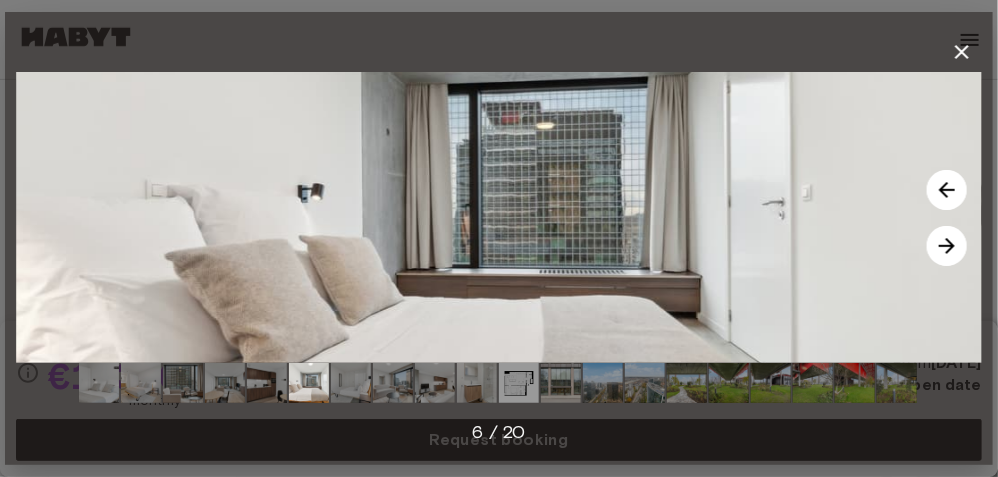 click at bounding box center [947, 246] 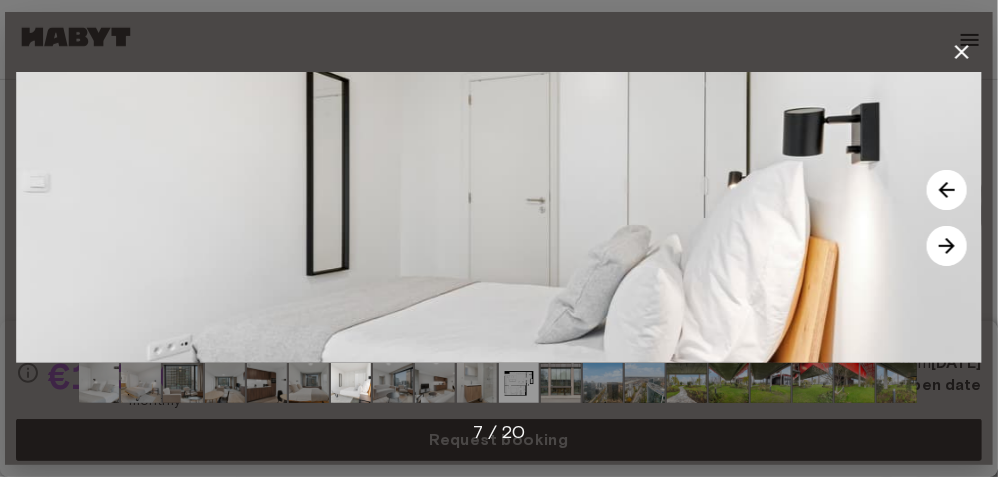 click at bounding box center [947, 190] 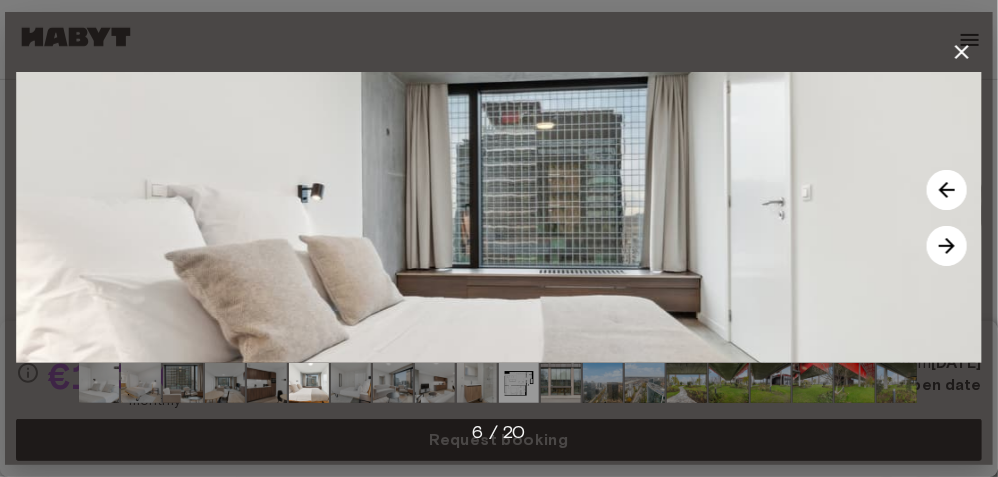 click at bounding box center (962, 52) 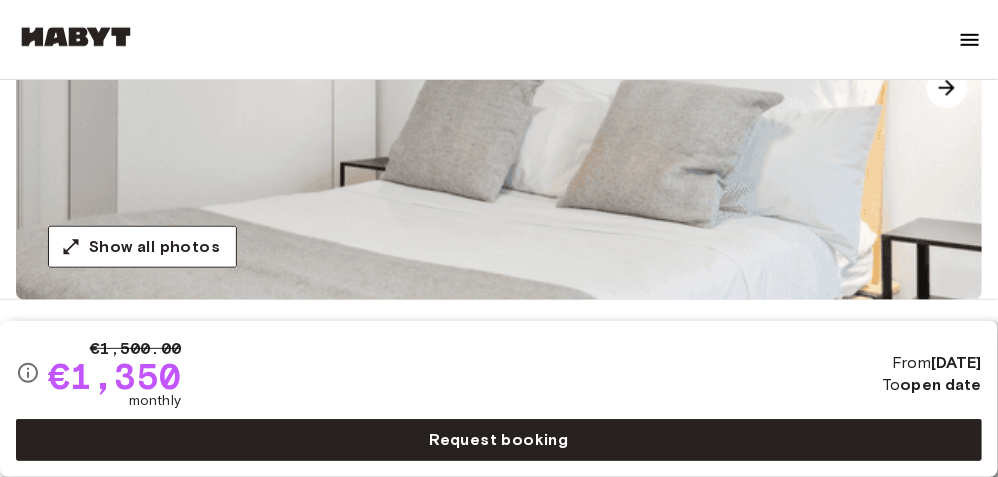 scroll, scrollTop: 428, scrollLeft: 0, axis: vertical 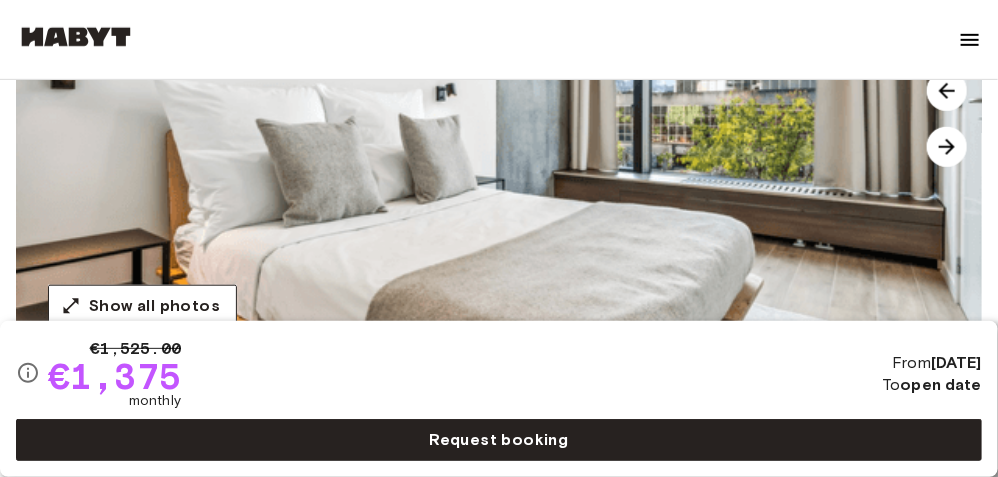 click at bounding box center [515, 119] 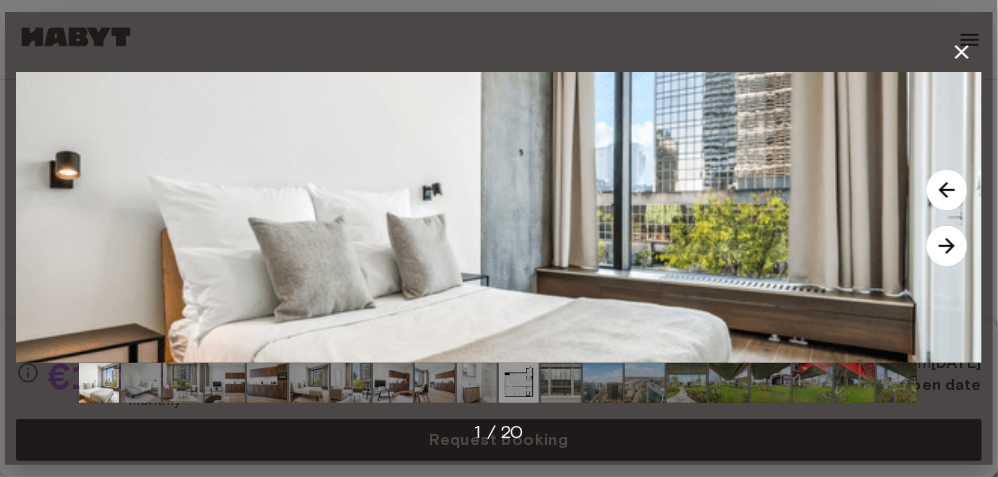 click at bounding box center (947, 246) 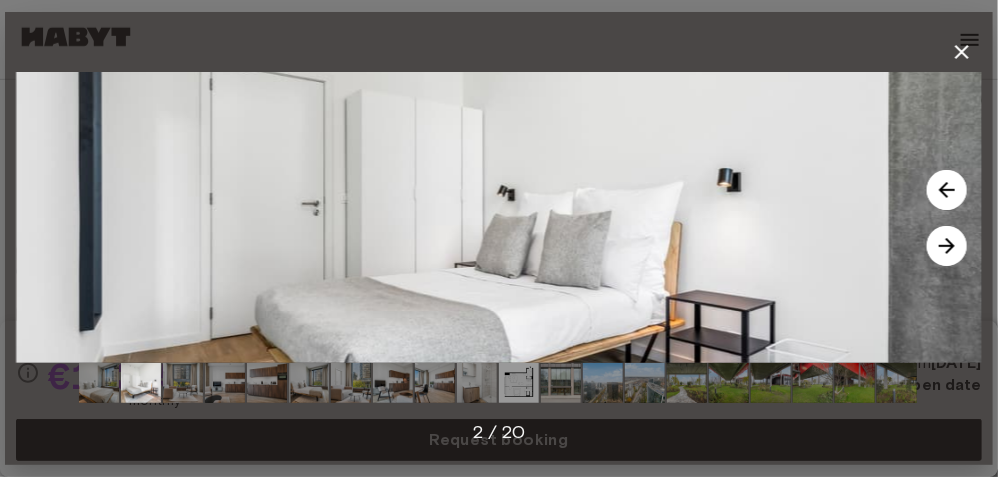 click at bounding box center [947, 246] 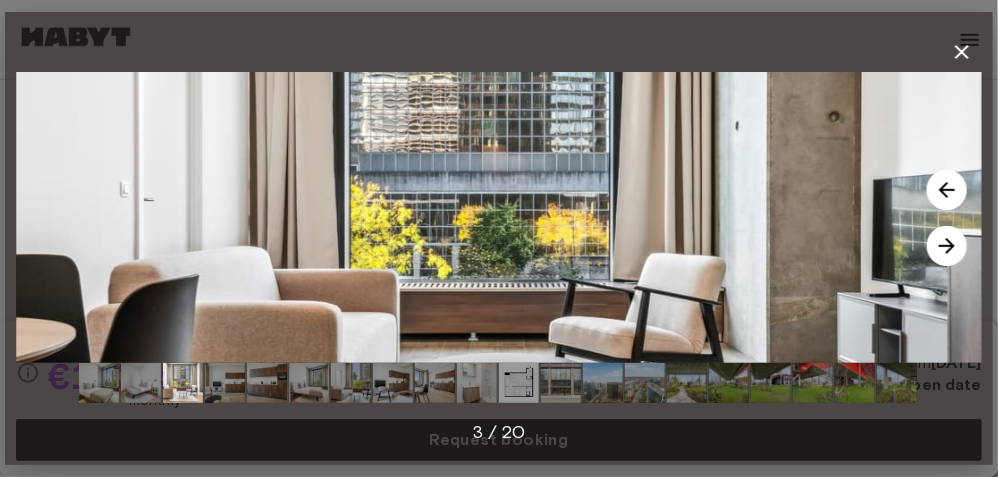 click at bounding box center [947, 246] 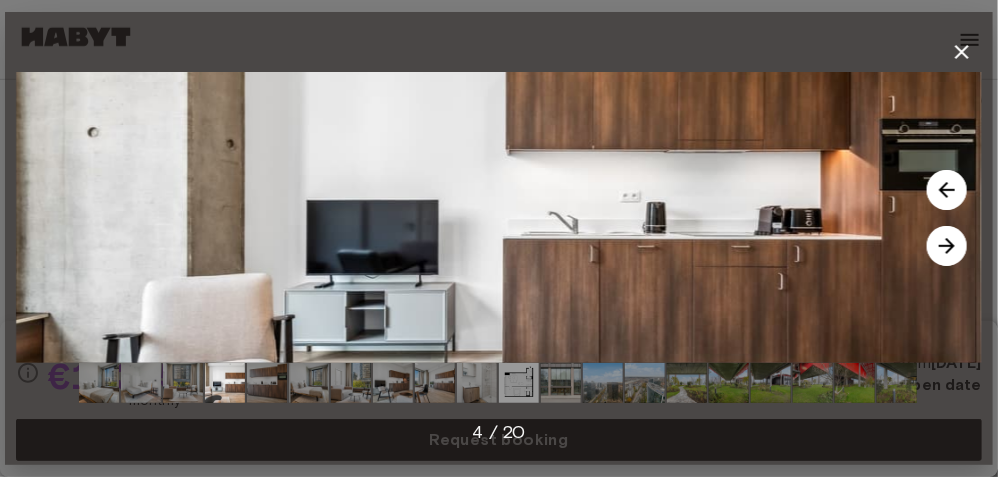 click at bounding box center (947, 246) 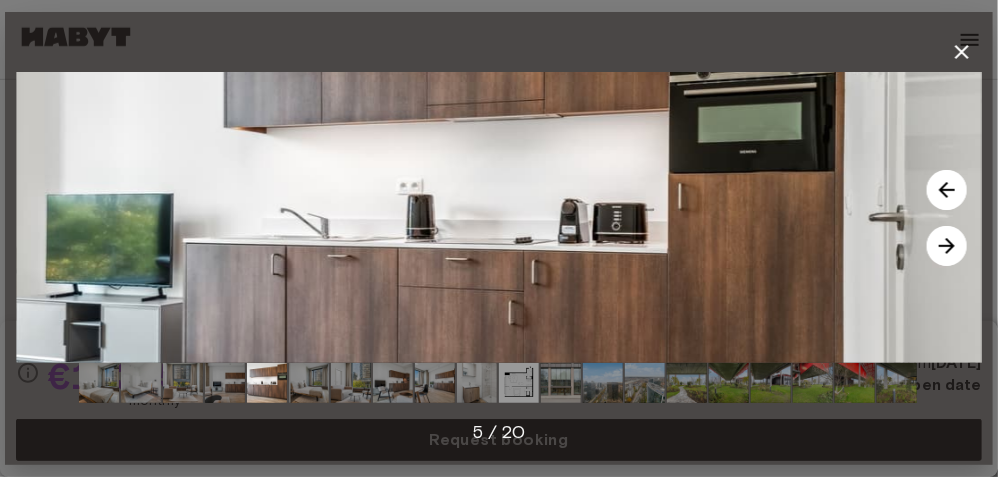 click at bounding box center [947, 246] 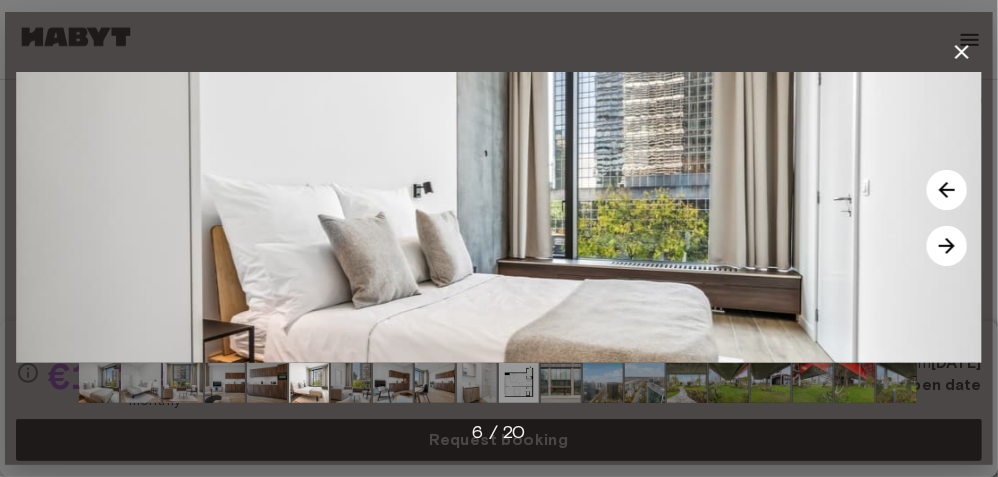 click at bounding box center (519, 383) 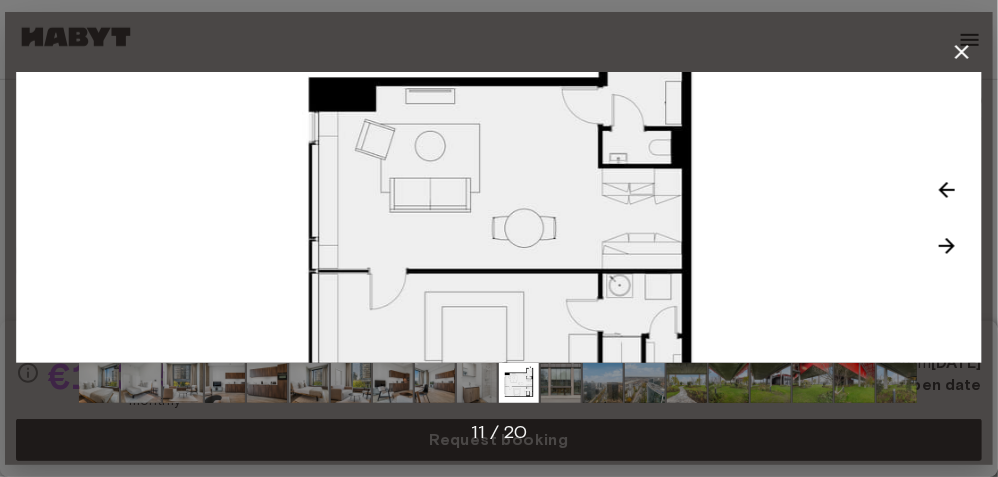 click 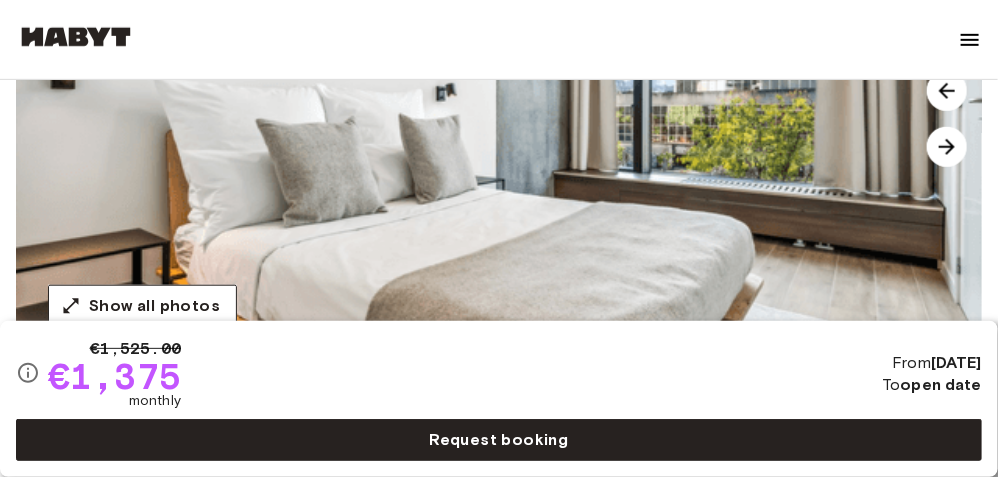 click at bounding box center [947, 147] 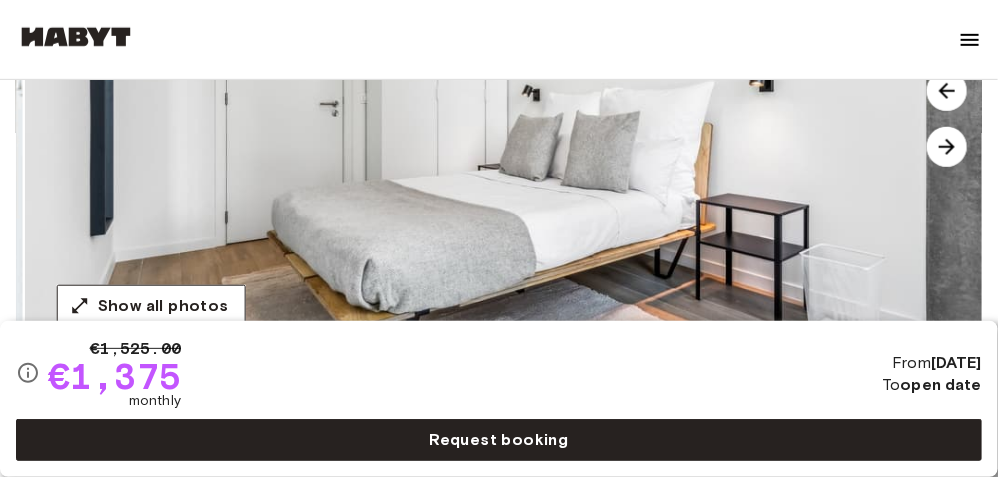 click at bounding box center (947, 147) 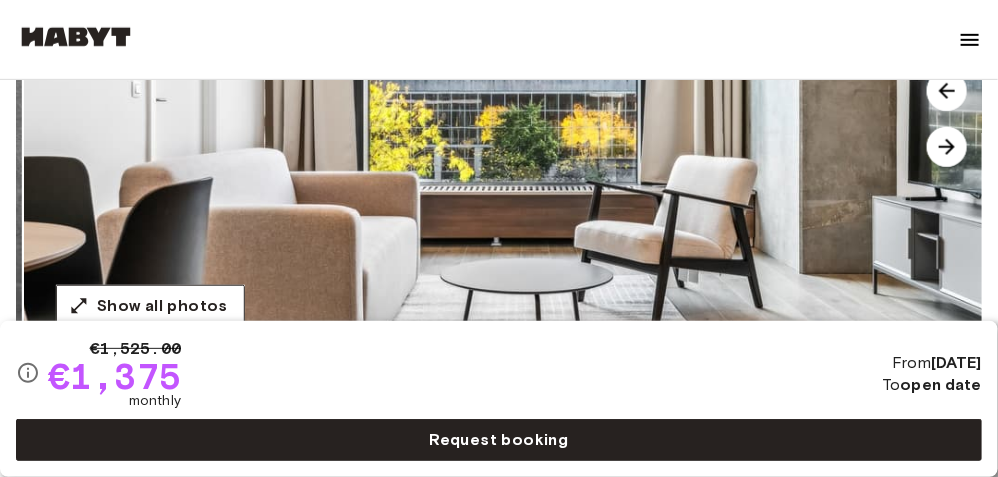 click at bounding box center [947, 147] 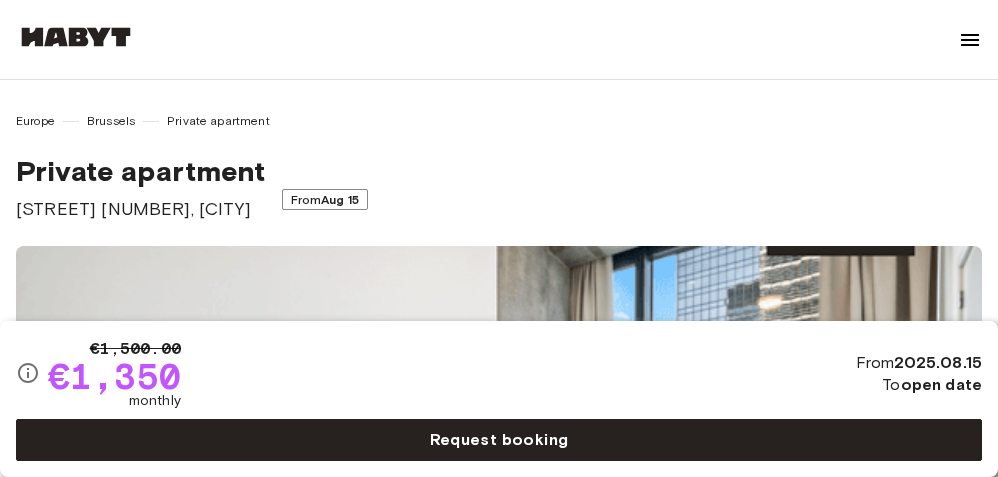 scroll, scrollTop: 0, scrollLeft: 0, axis: both 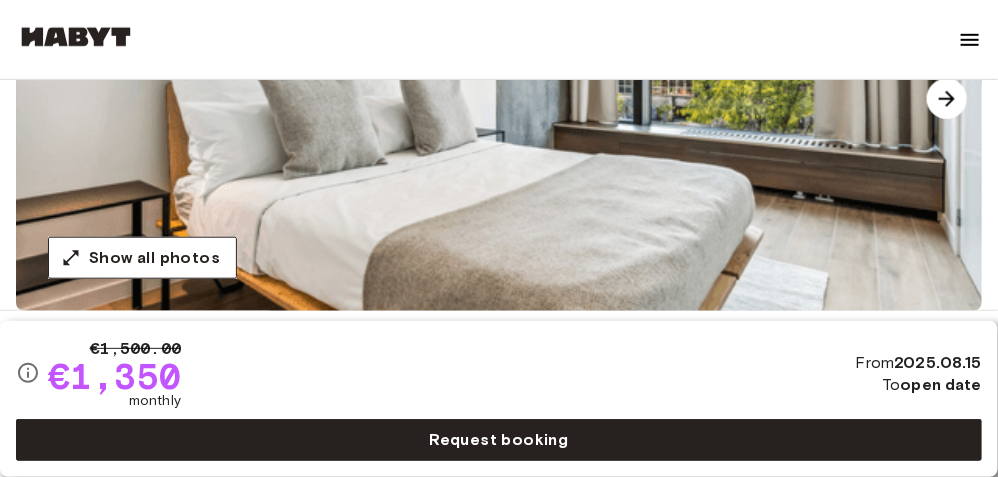 click at bounding box center (515, 71) 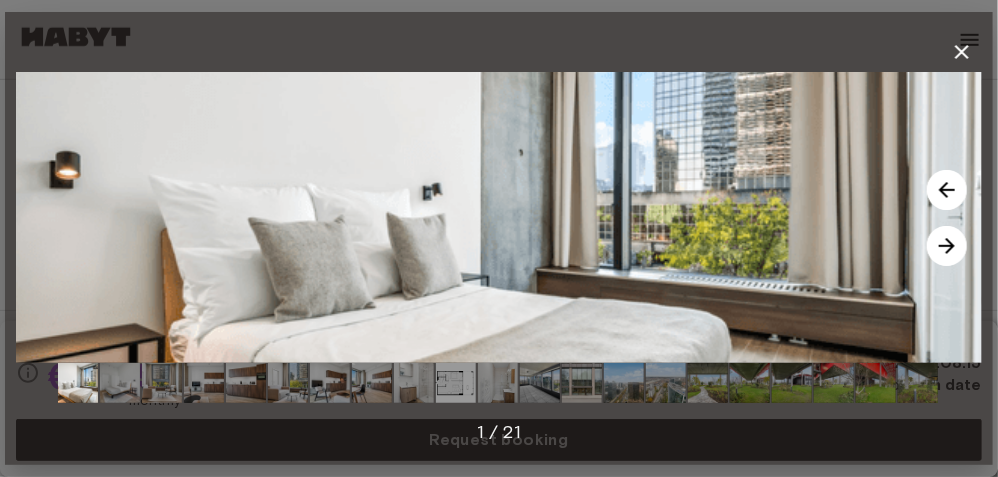 click at bounding box center (456, 383) 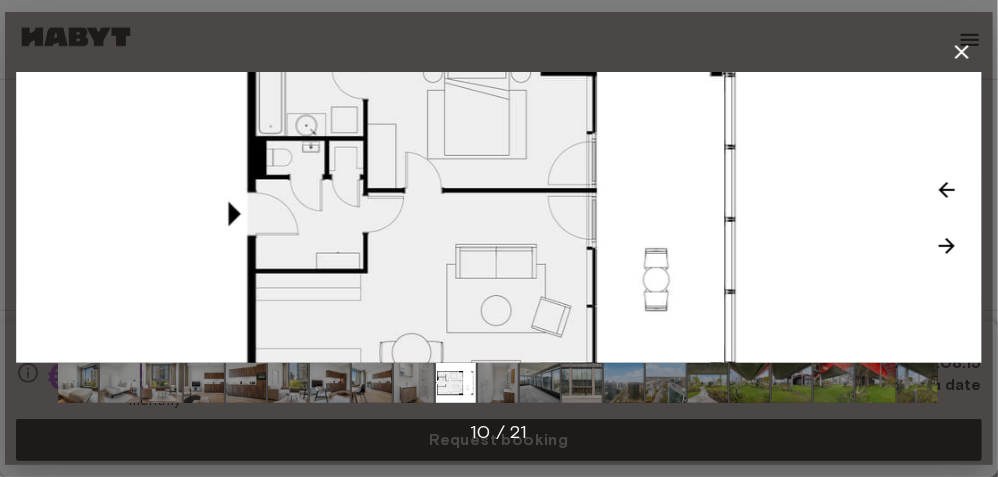 click at bounding box center [499, 217] 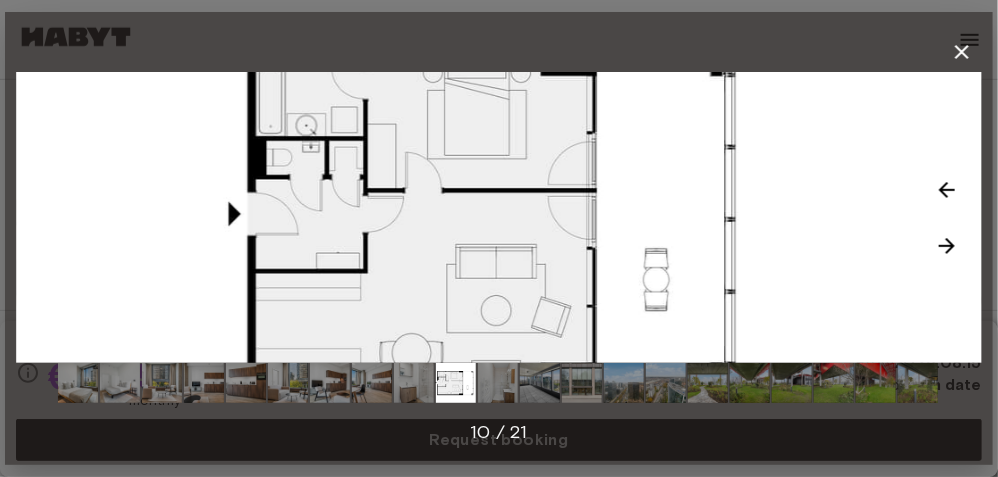 click 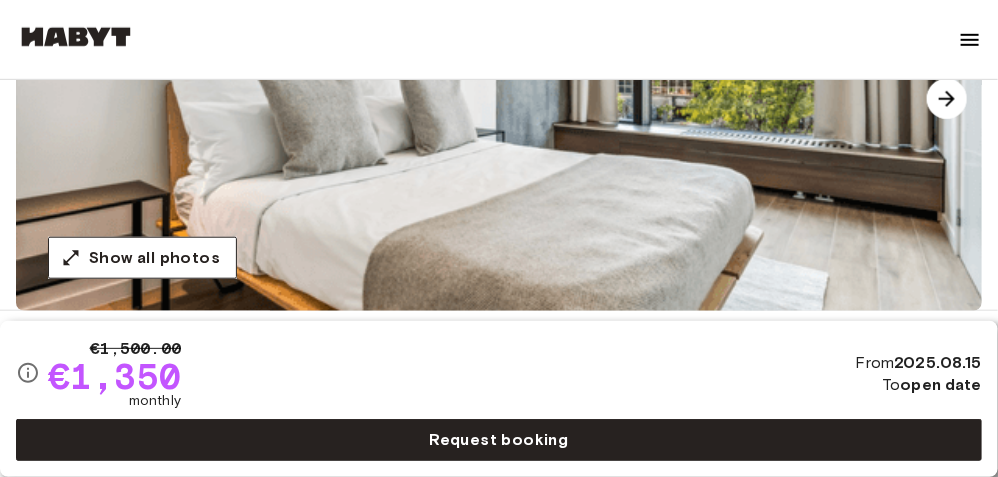 click at bounding box center (515, 71) 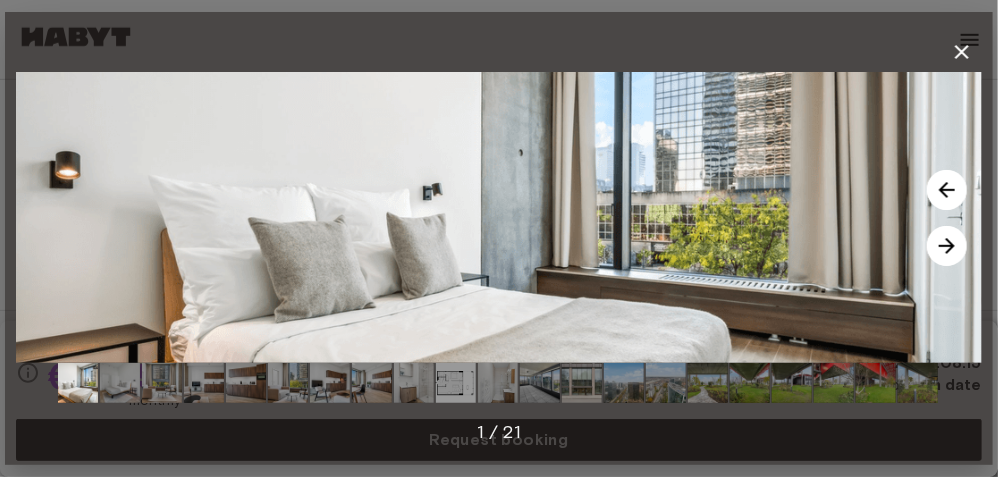 click at bounding box center [947, 246] 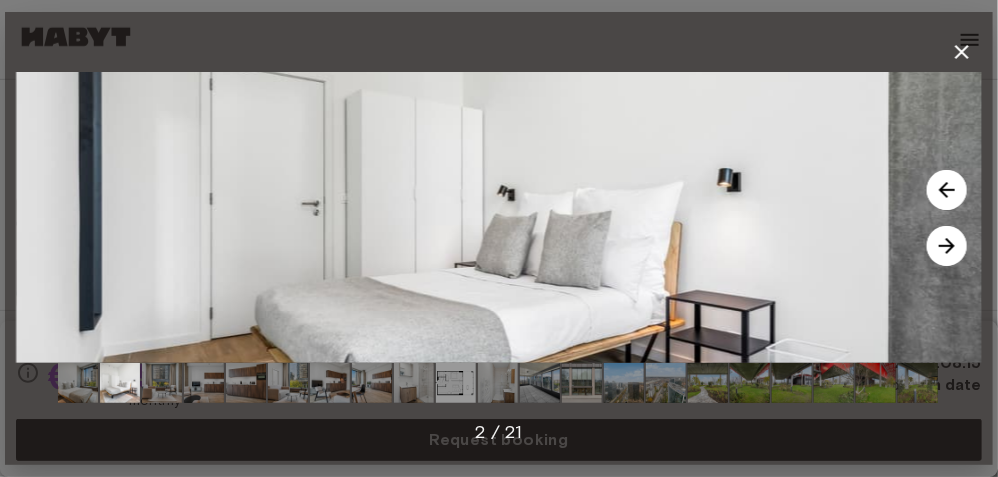 click at bounding box center (947, 246) 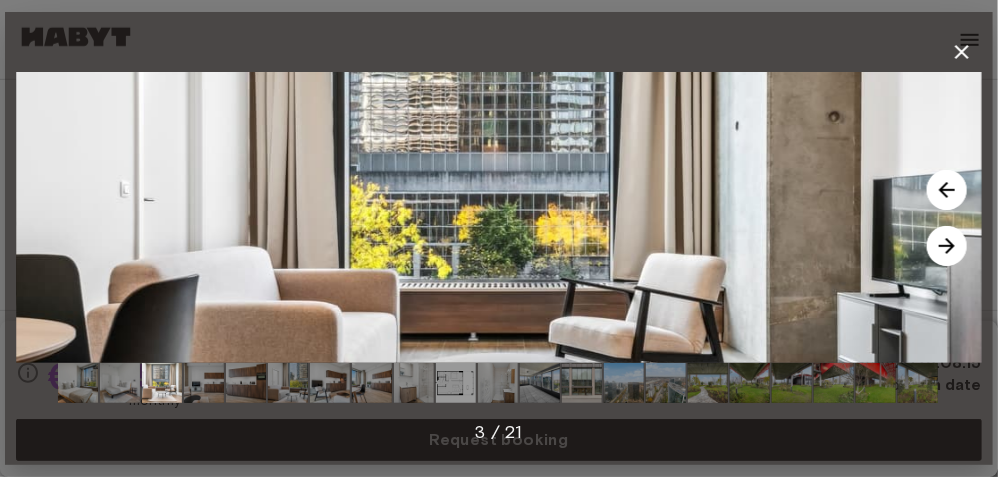 click at bounding box center [947, 246] 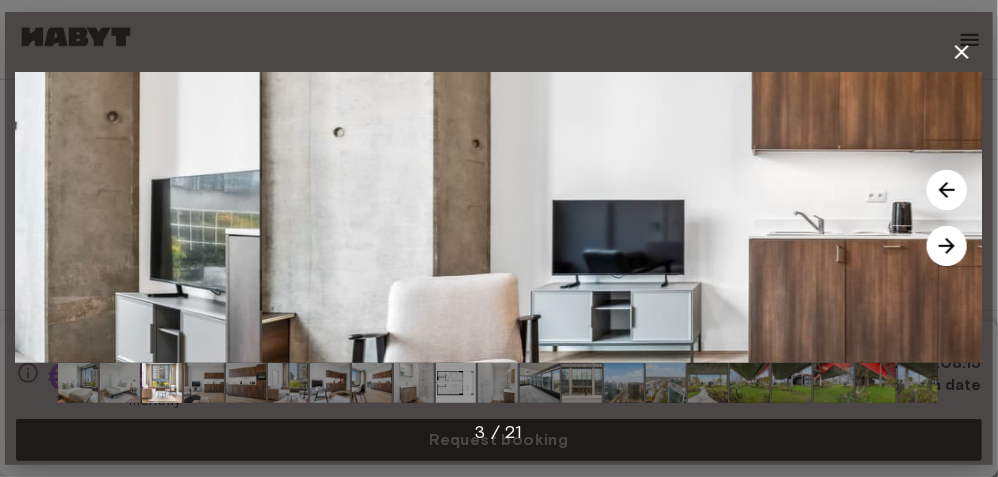 click at bounding box center (947, 246) 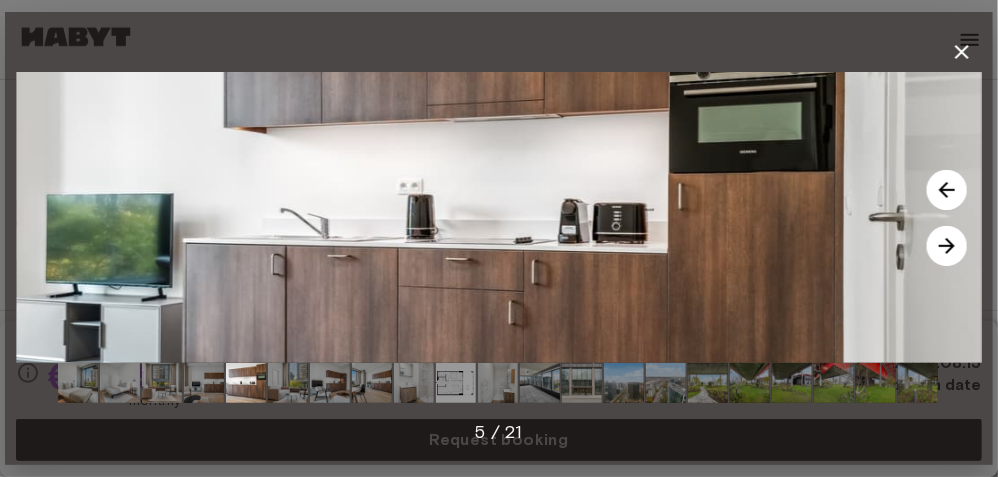 click at bounding box center [947, 246] 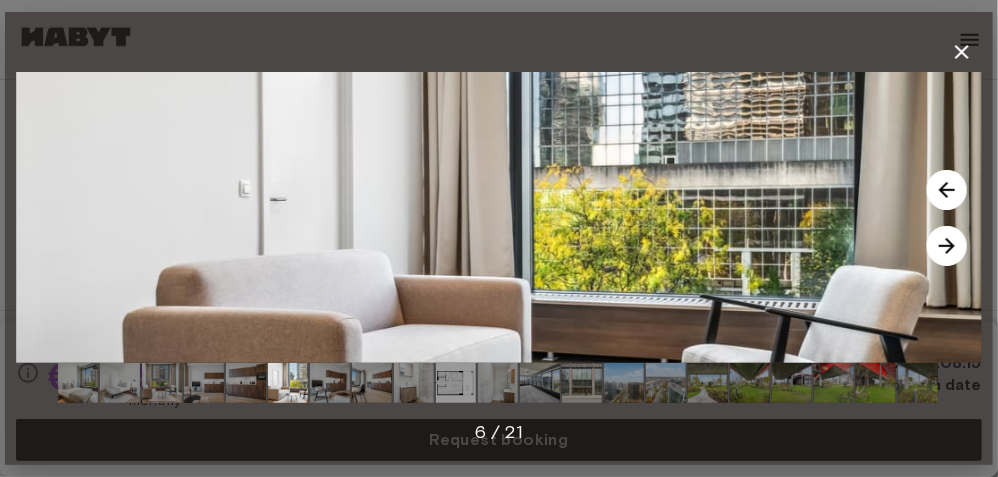 click at bounding box center [947, 246] 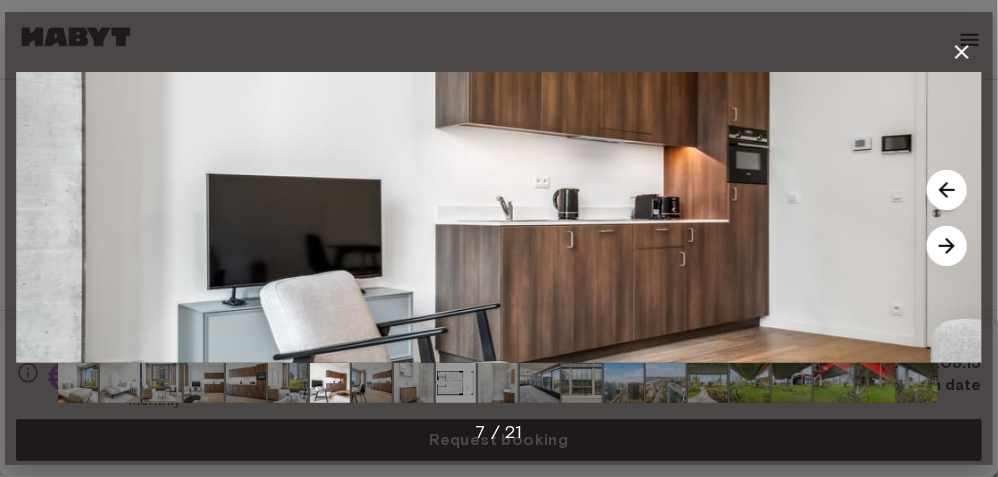 click 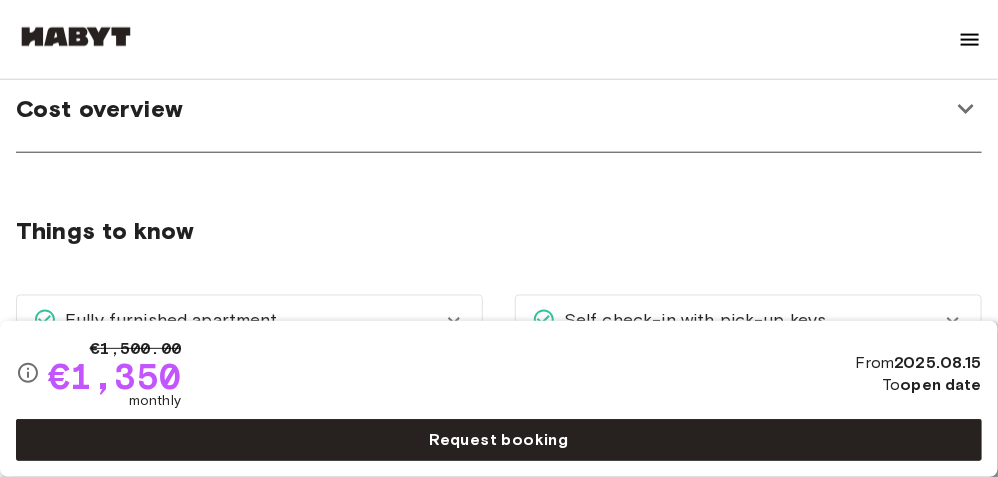 scroll, scrollTop: 931, scrollLeft: 0, axis: vertical 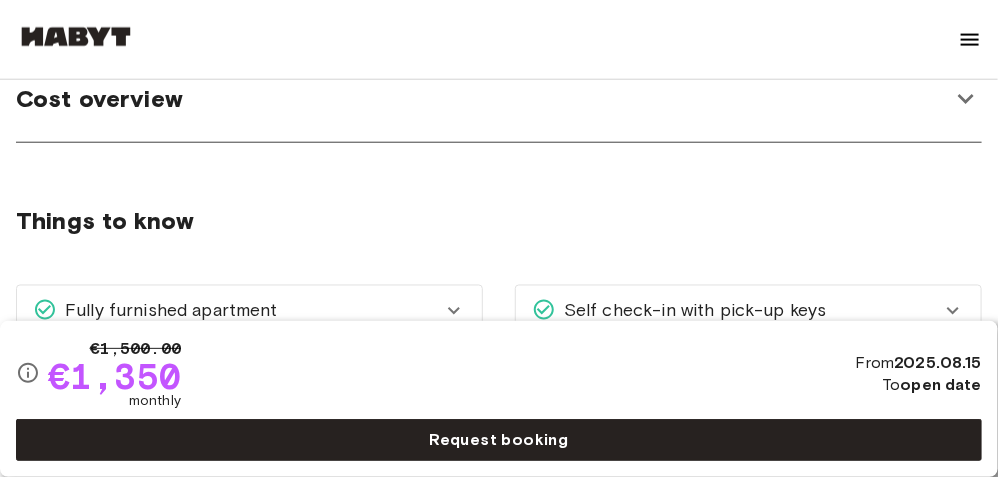 click on "Cost overview" at bounding box center [99, 99] 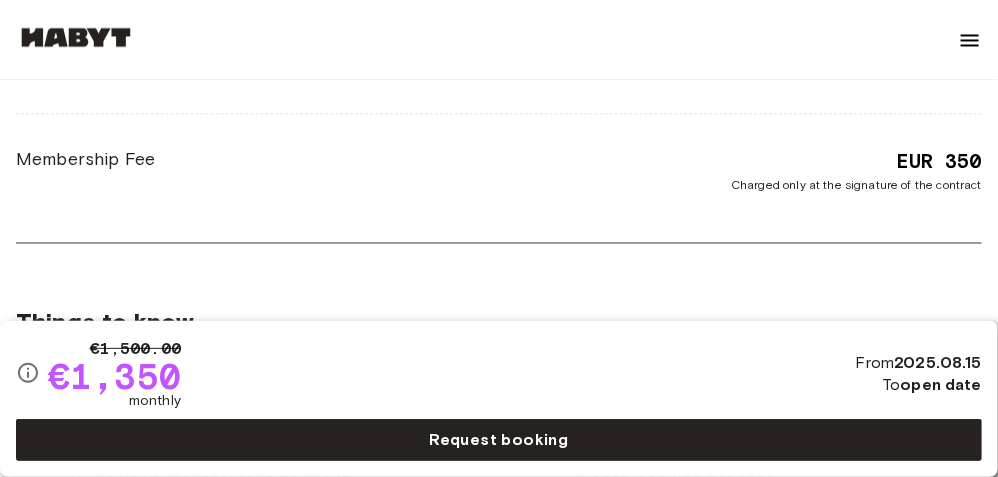 scroll, scrollTop: 1259, scrollLeft: 0, axis: vertical 